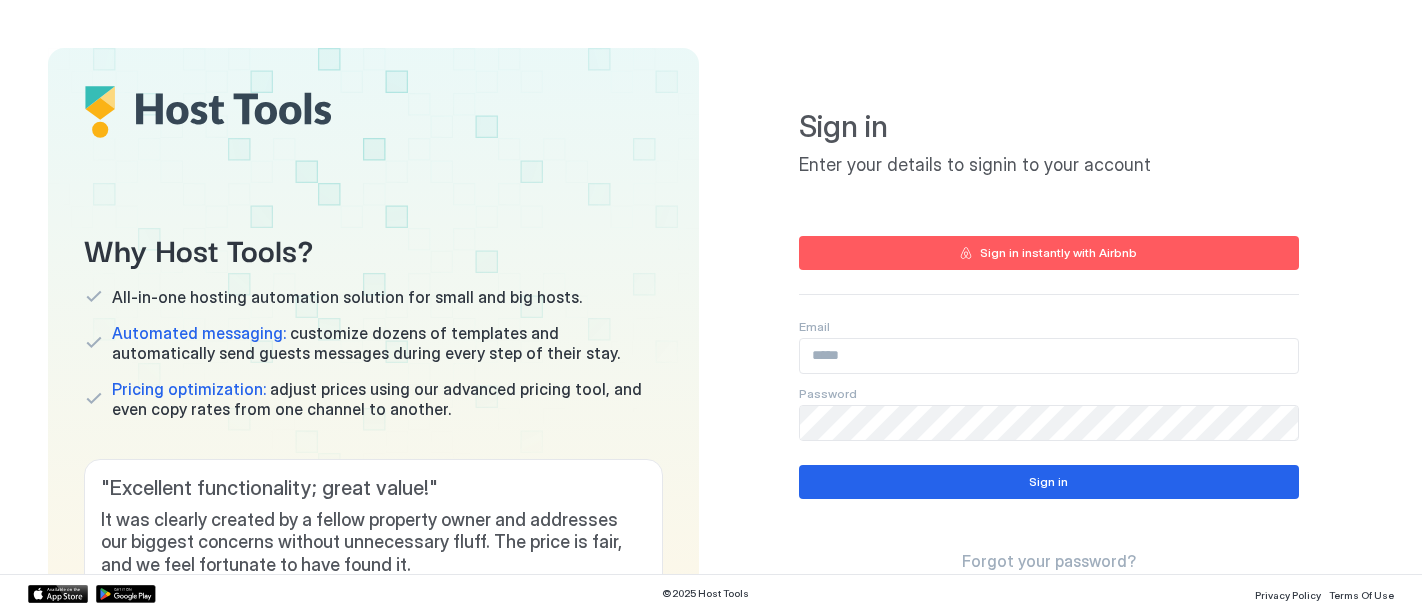 scroll, scrollTop: 0, scrollLeft: 0, axis: both 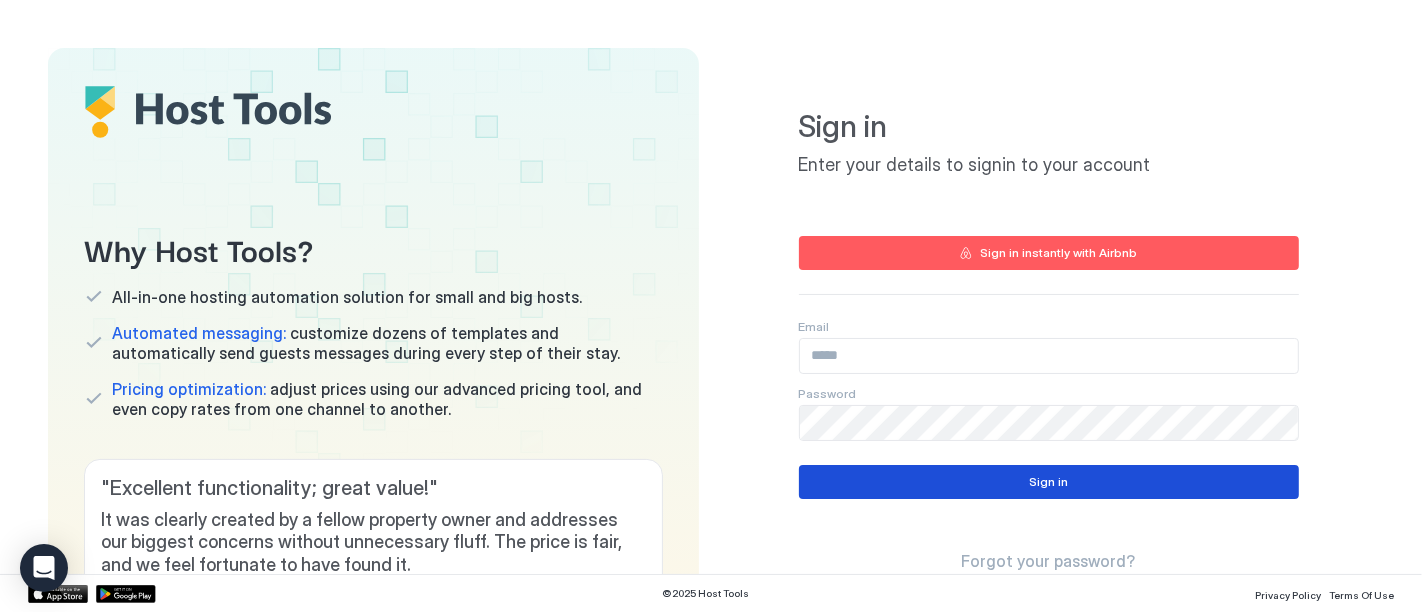 type on "**********" 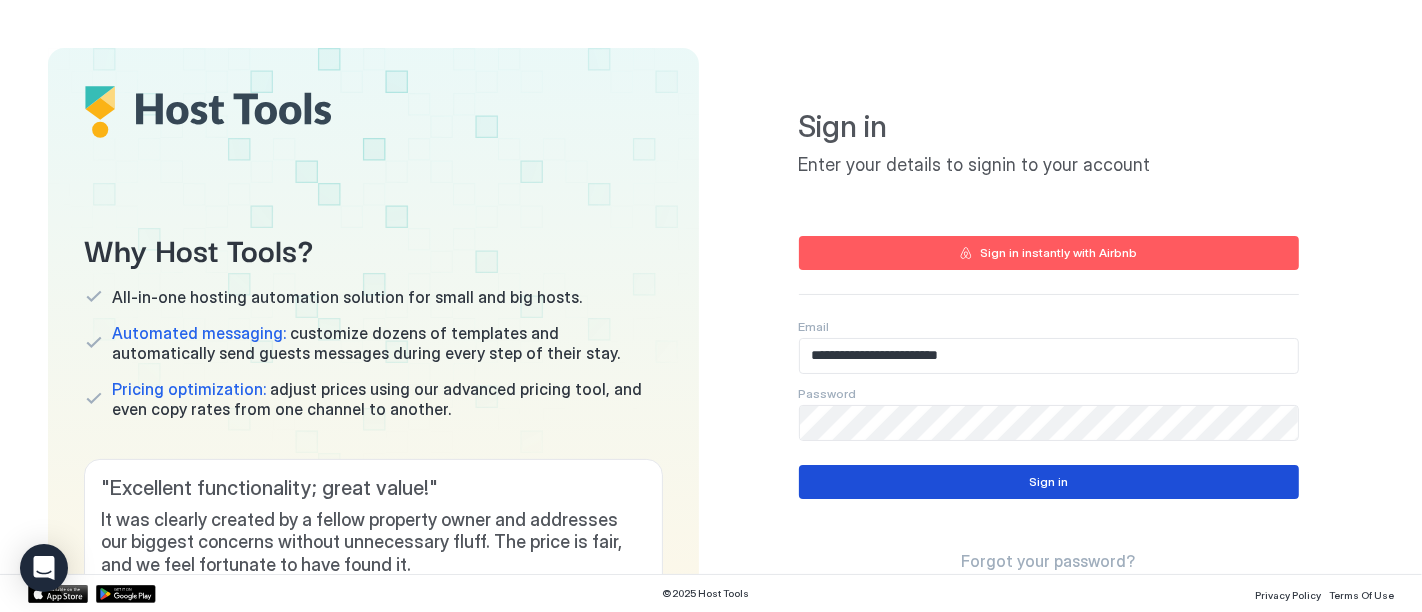 click on "Sign in" at bounding box center (1049, 482) 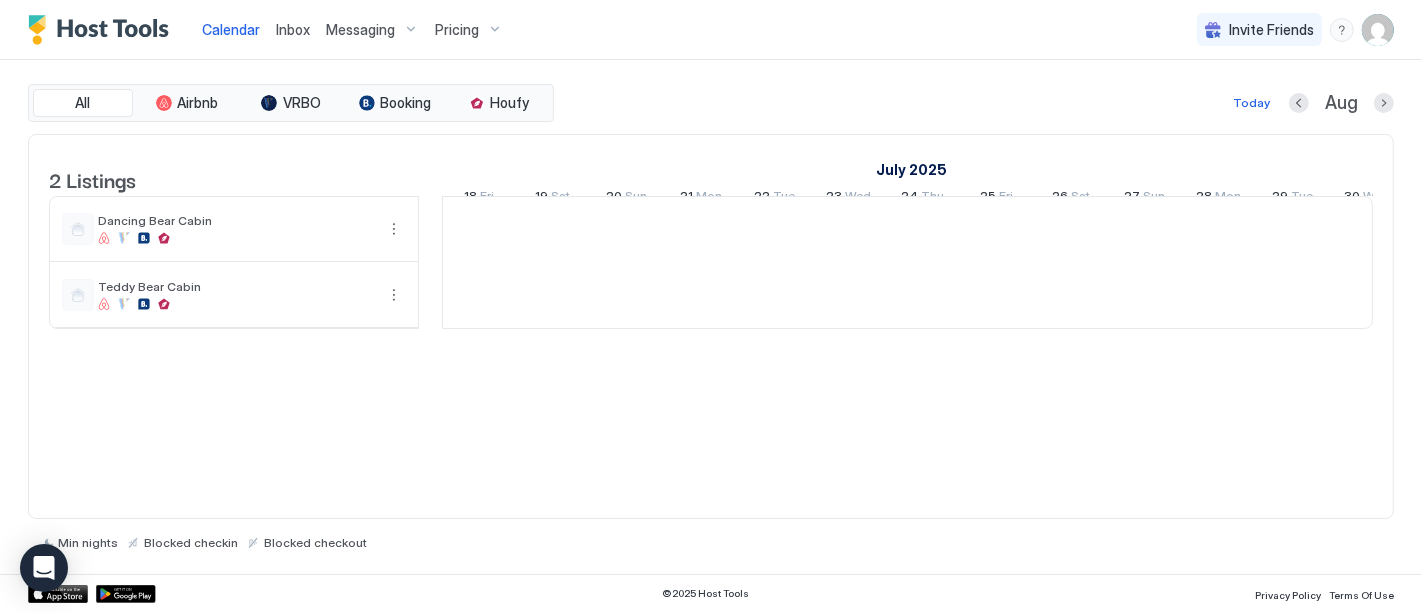 scroll, scrollTop: 0, scrollLeft: 1111, axis: horizontal 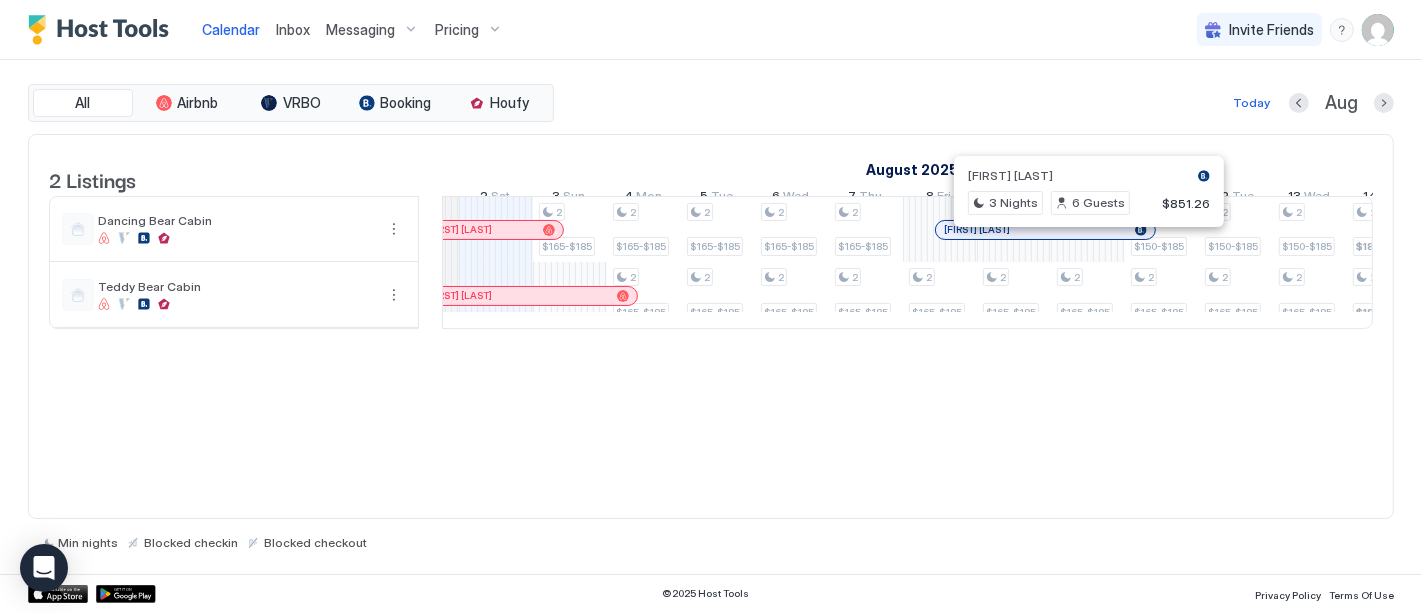 click at bounding box center (1083, 230) 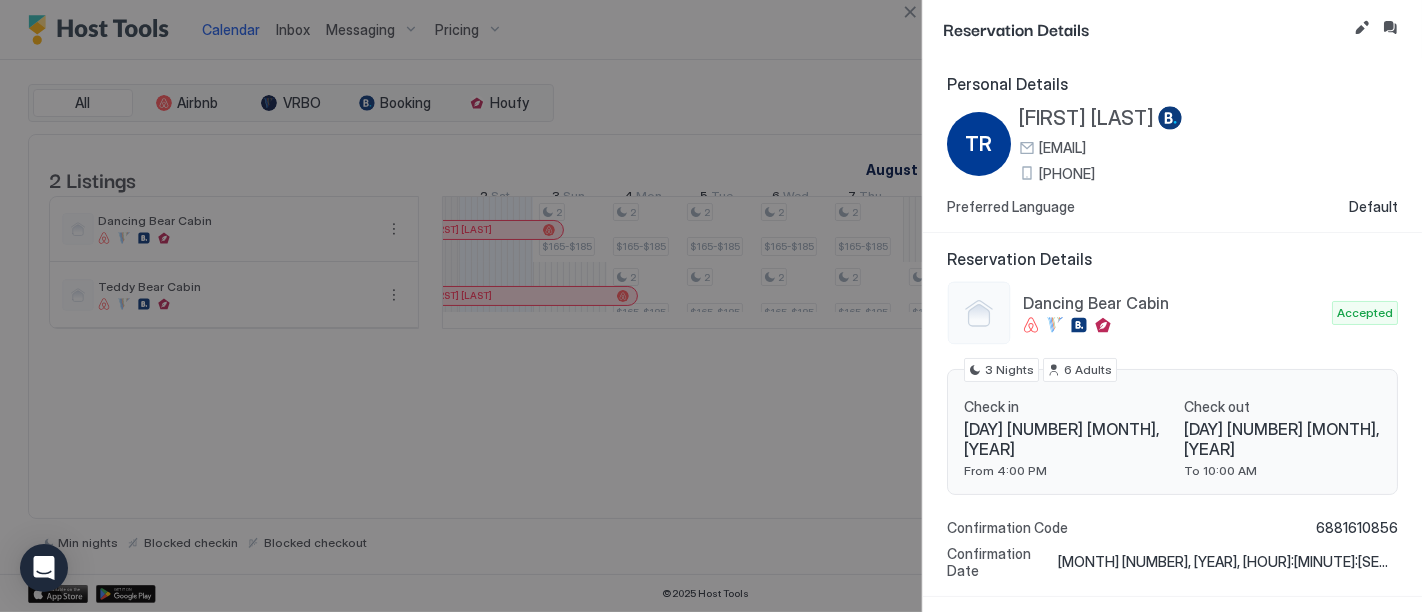 click at bounding box center (711, 306) 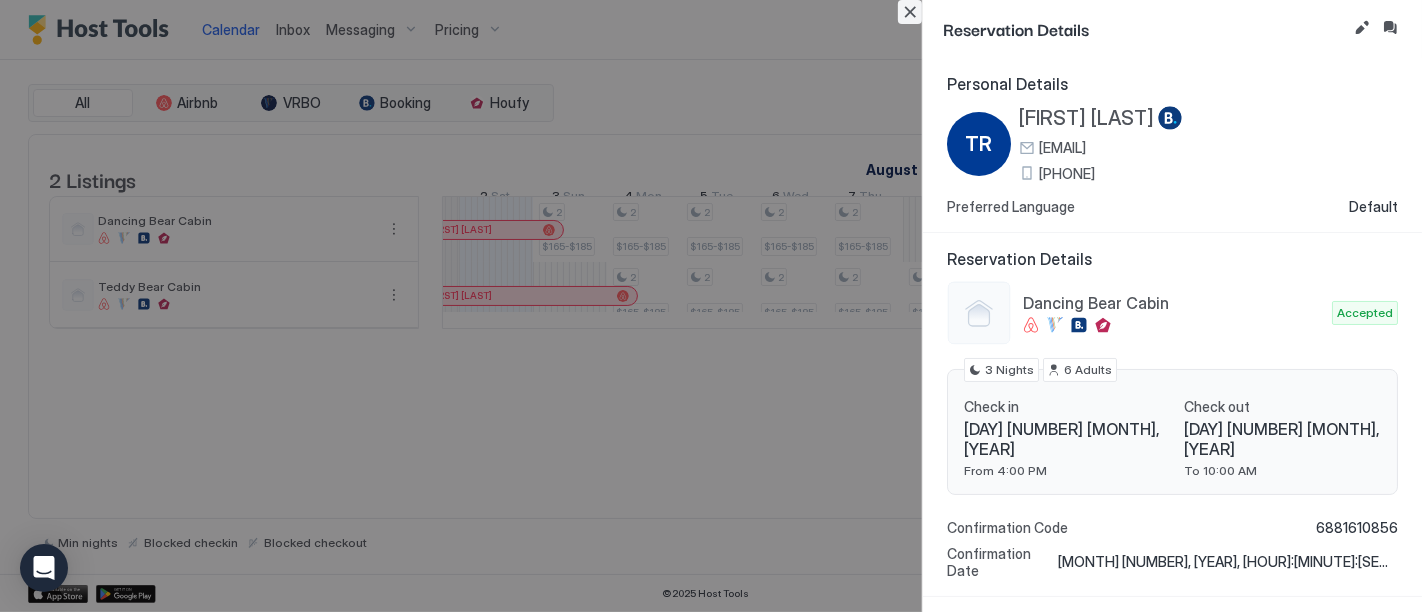 click at bounding box center [910, 12] 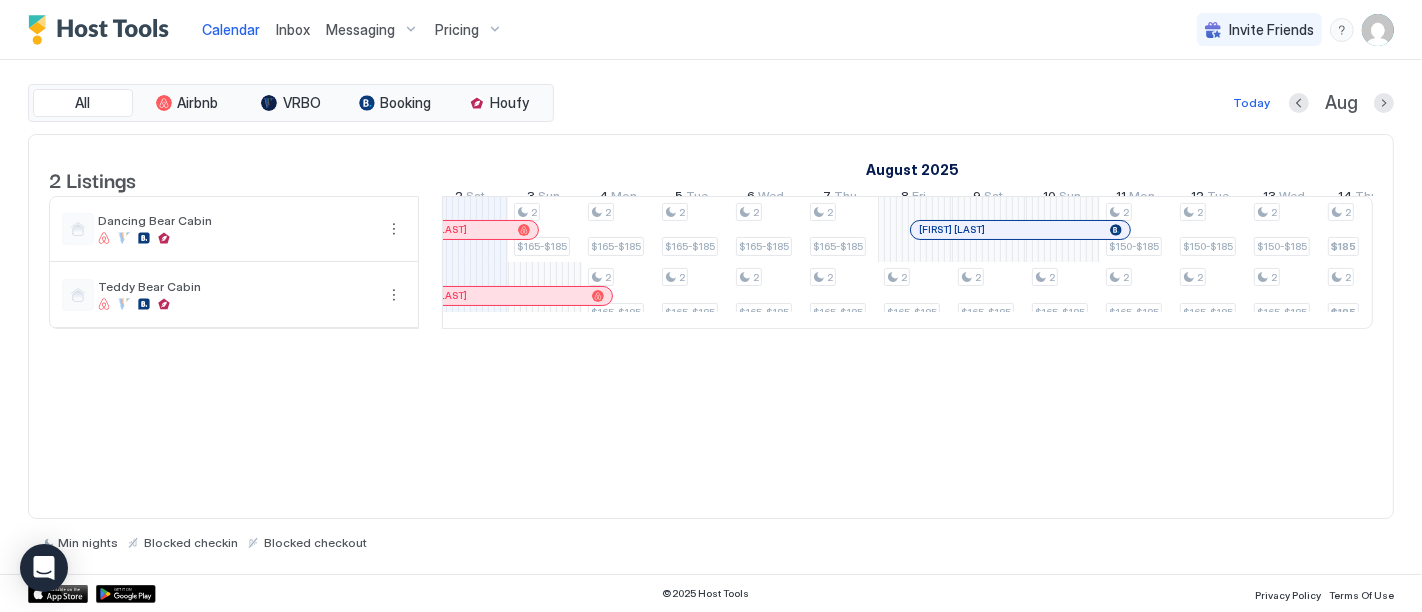 click on "Messaging" at bounding box center [360, 30] 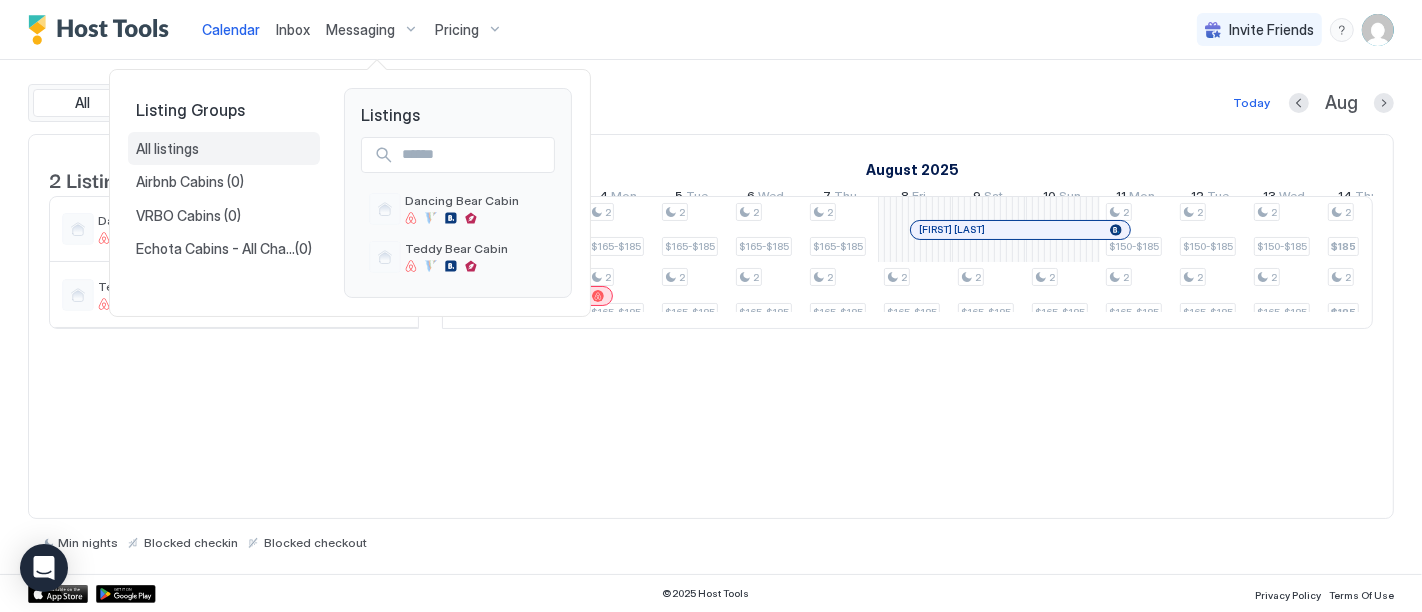 click on "All listings" at bounding box center [167, 149] 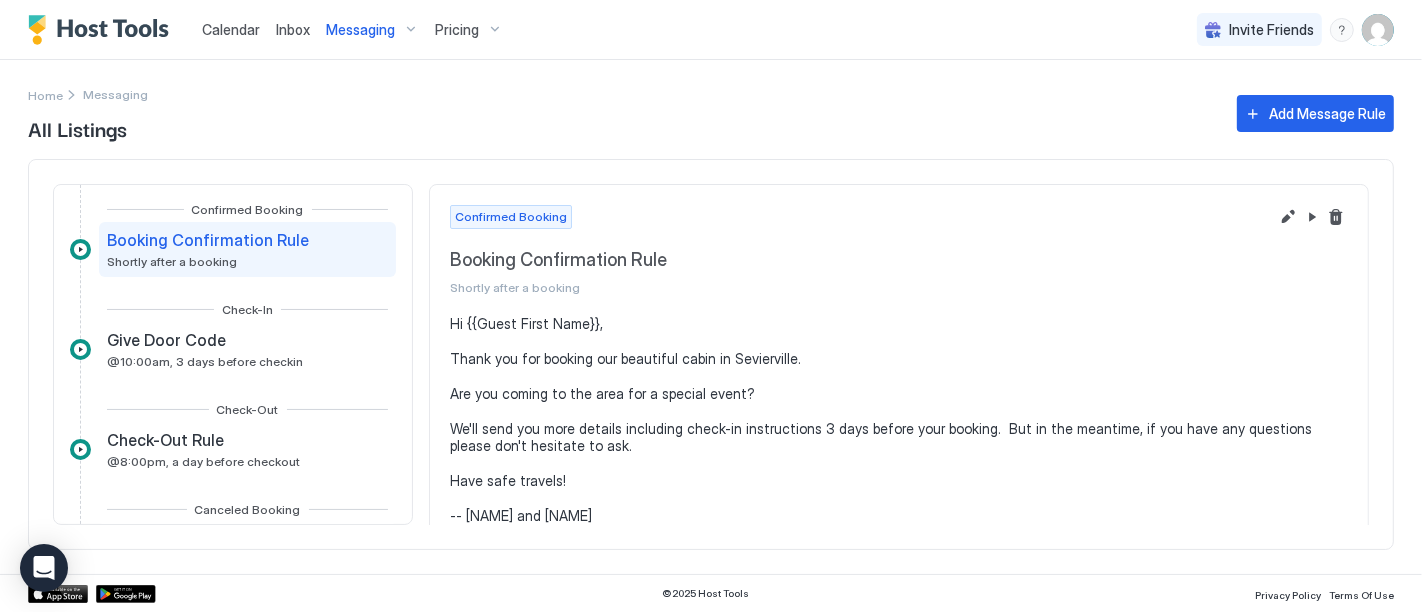 click on "Messaging" at bounding box center [360, 30] 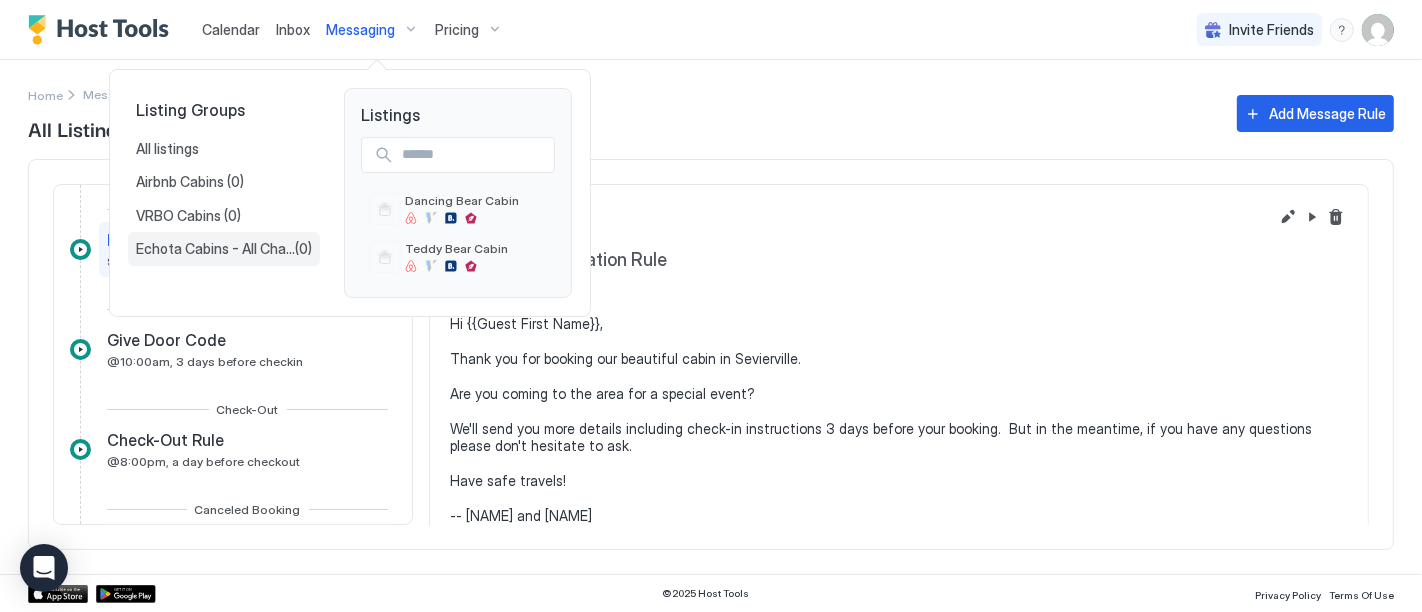 click on "Echota Cabins - All Channels" at bounding box center (215, 249) 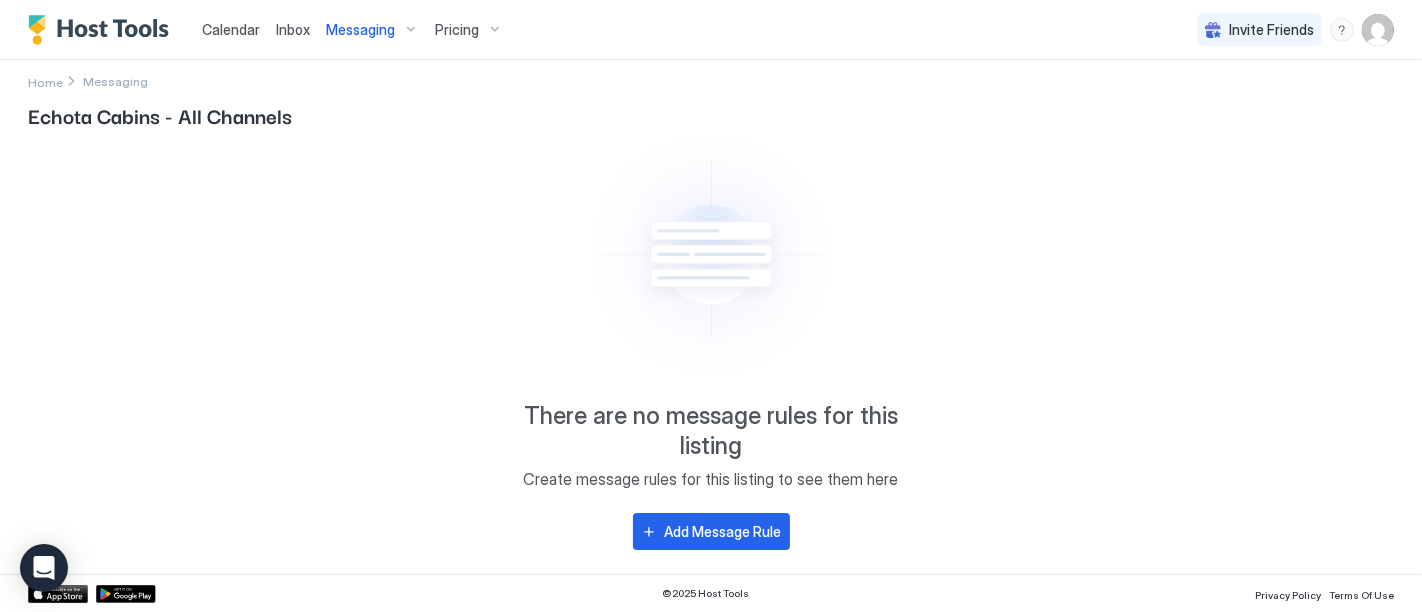 click on "Messaging" at bounding box center [360, 30] 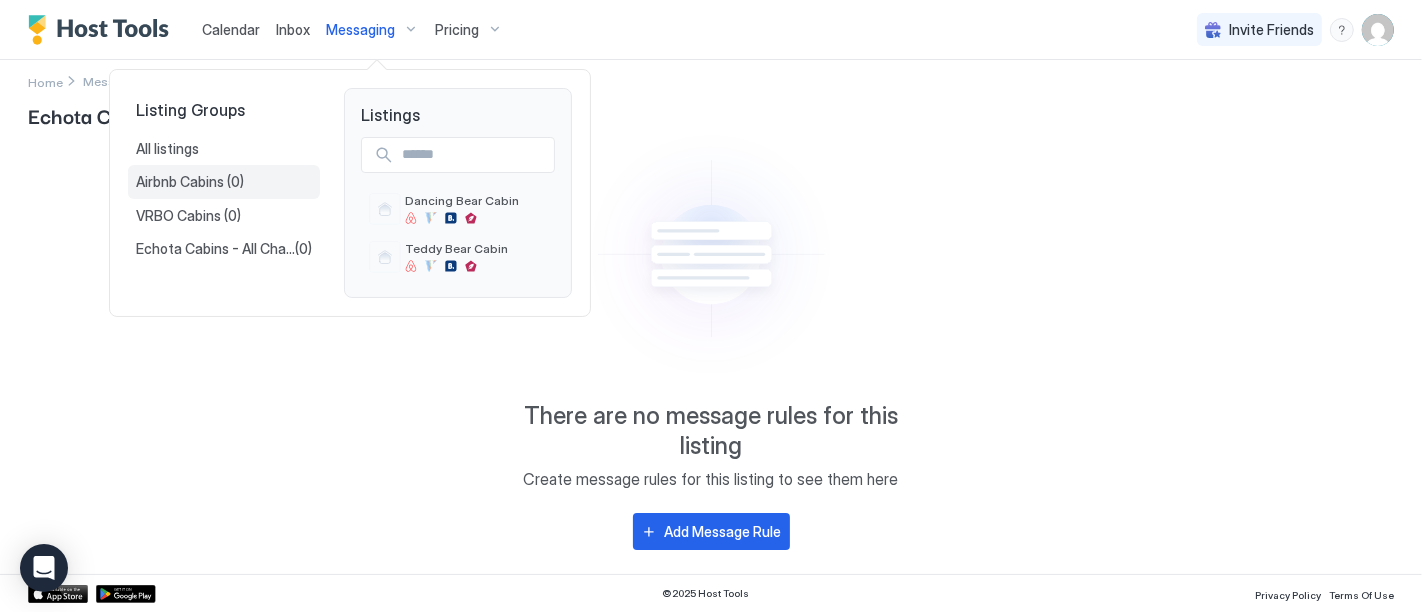 click on "Airbnb Cabins" at bounding box center (181, 182) 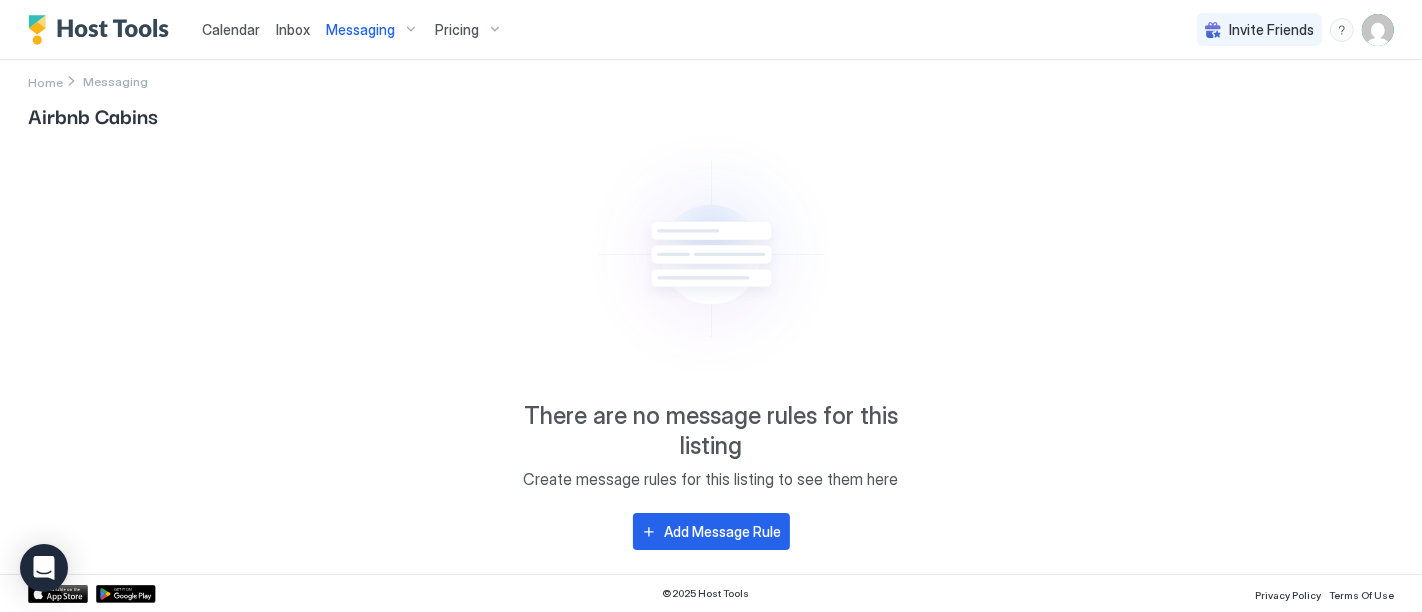 click on "Messaging" at bounding box center (360, 30) 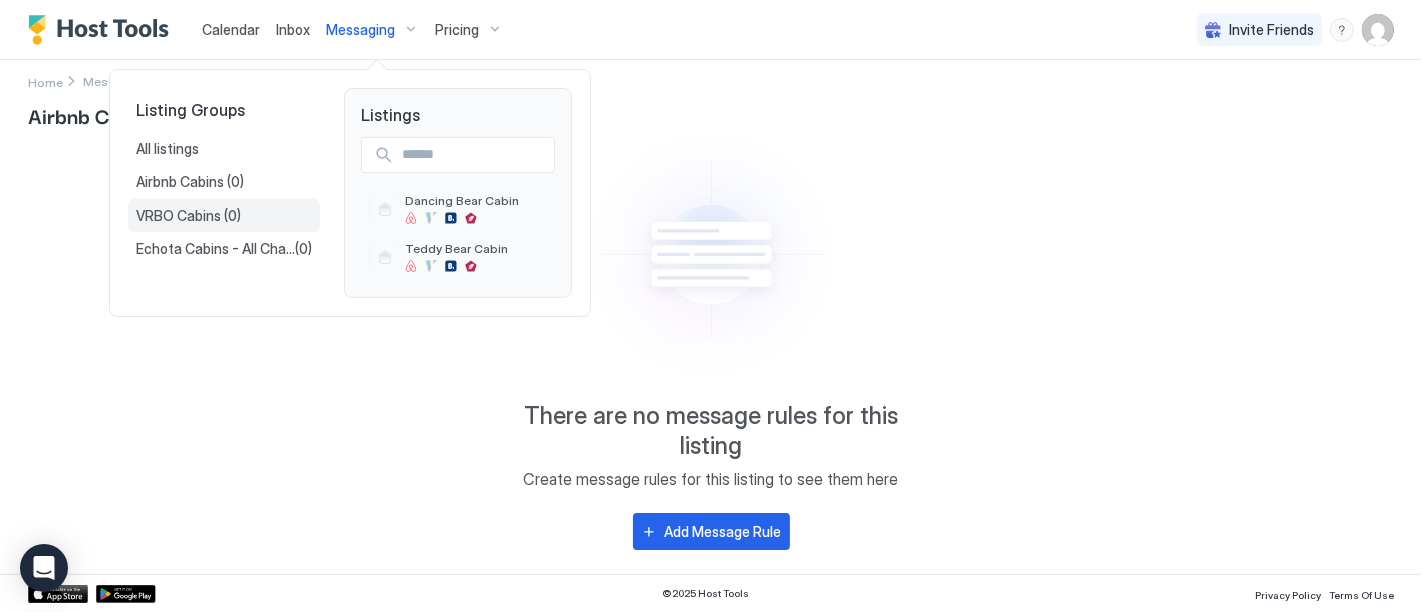 click on "VRBO Cabins" at bounding box center [180, 216] 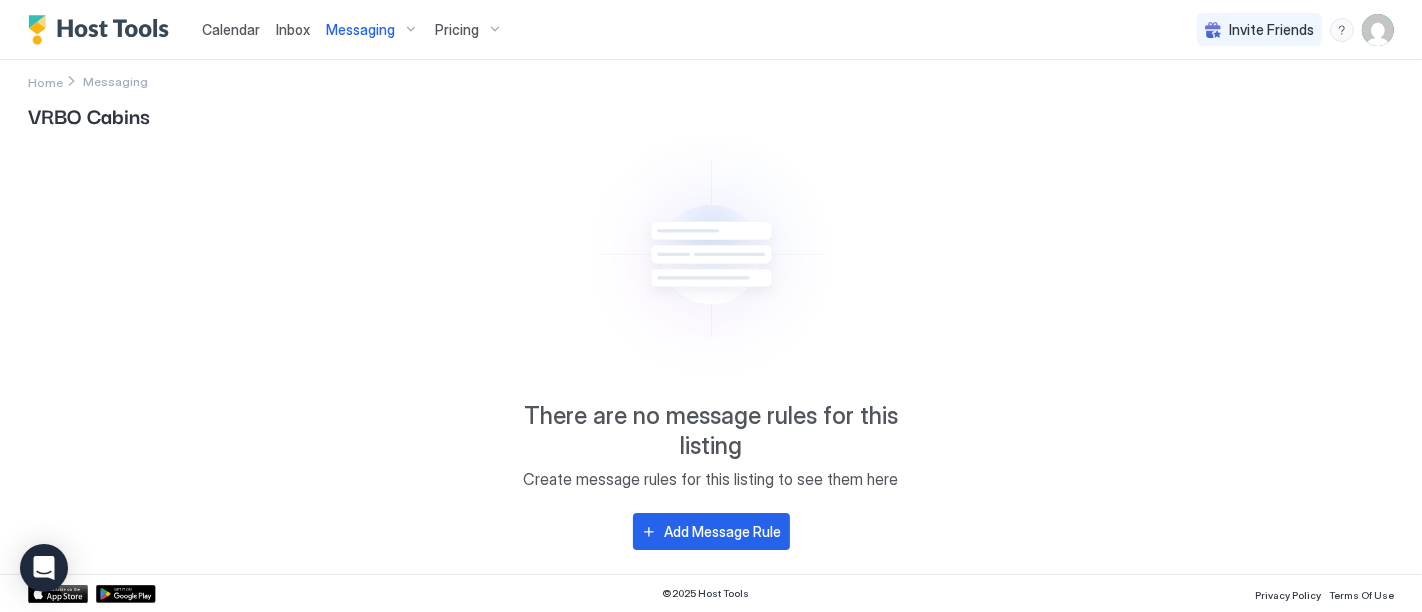 click on "Messaging" at bounding box center [360, 30] 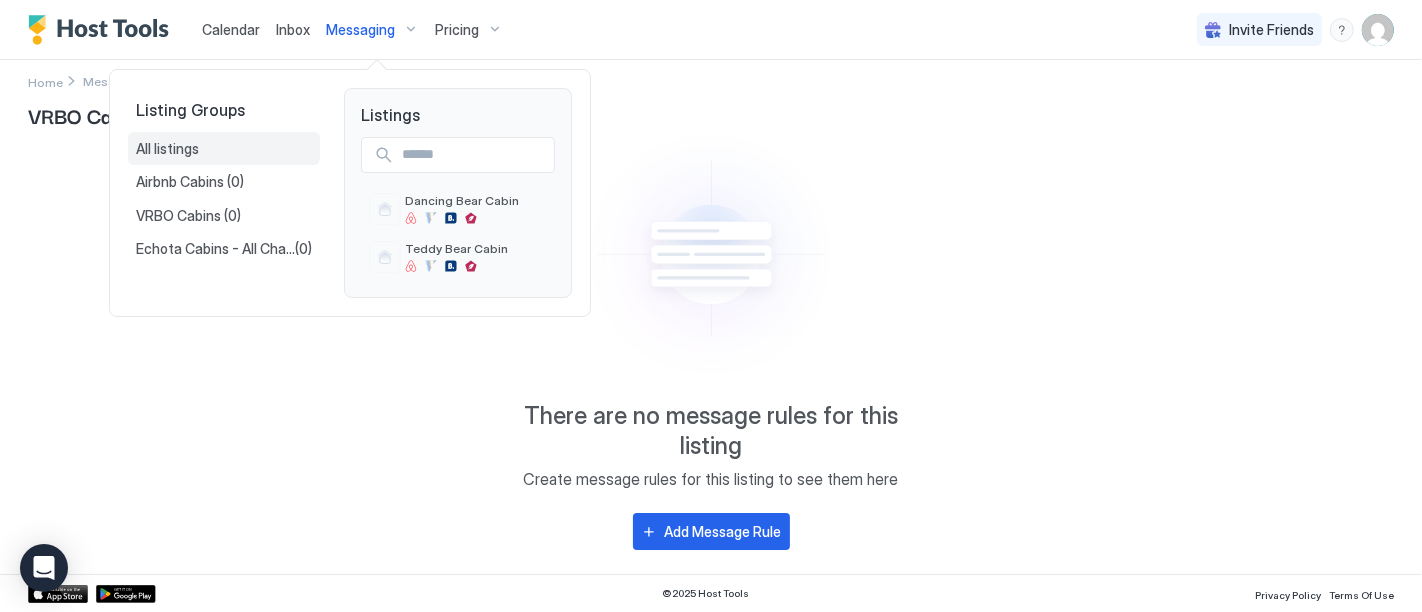 click on "All listings" at bounding box center (167, 149) 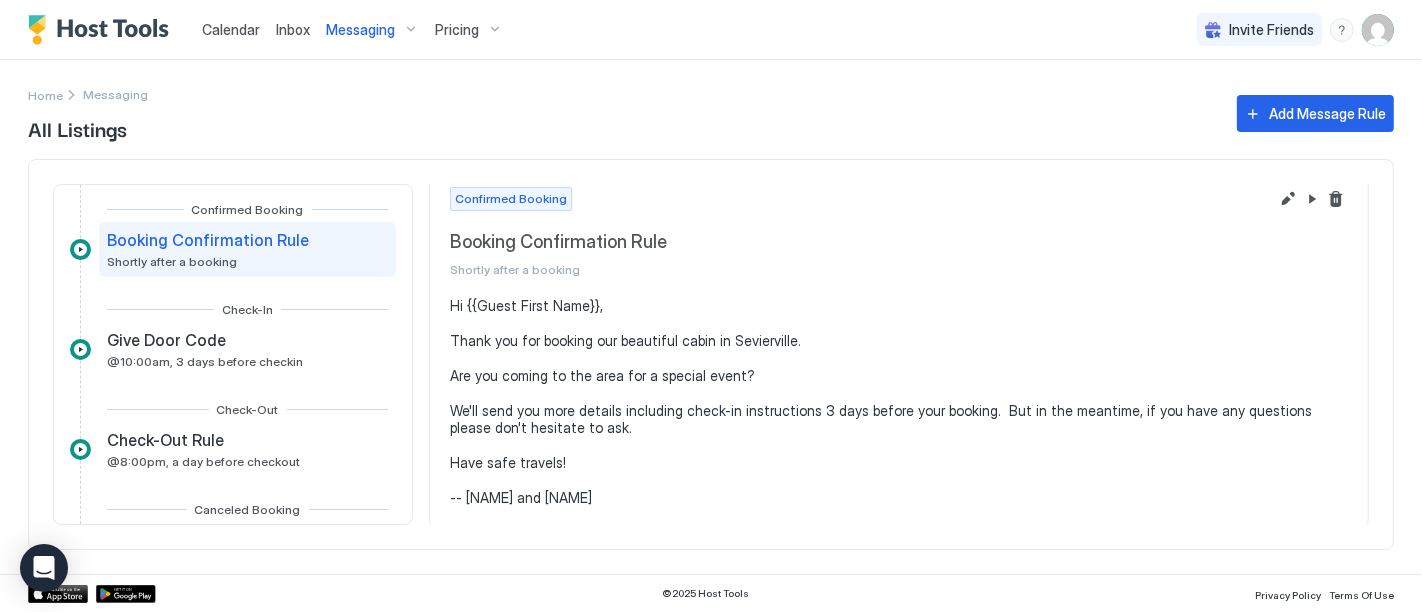 scroll, scrollTop: 0, scrollLeft: 0, axis: both 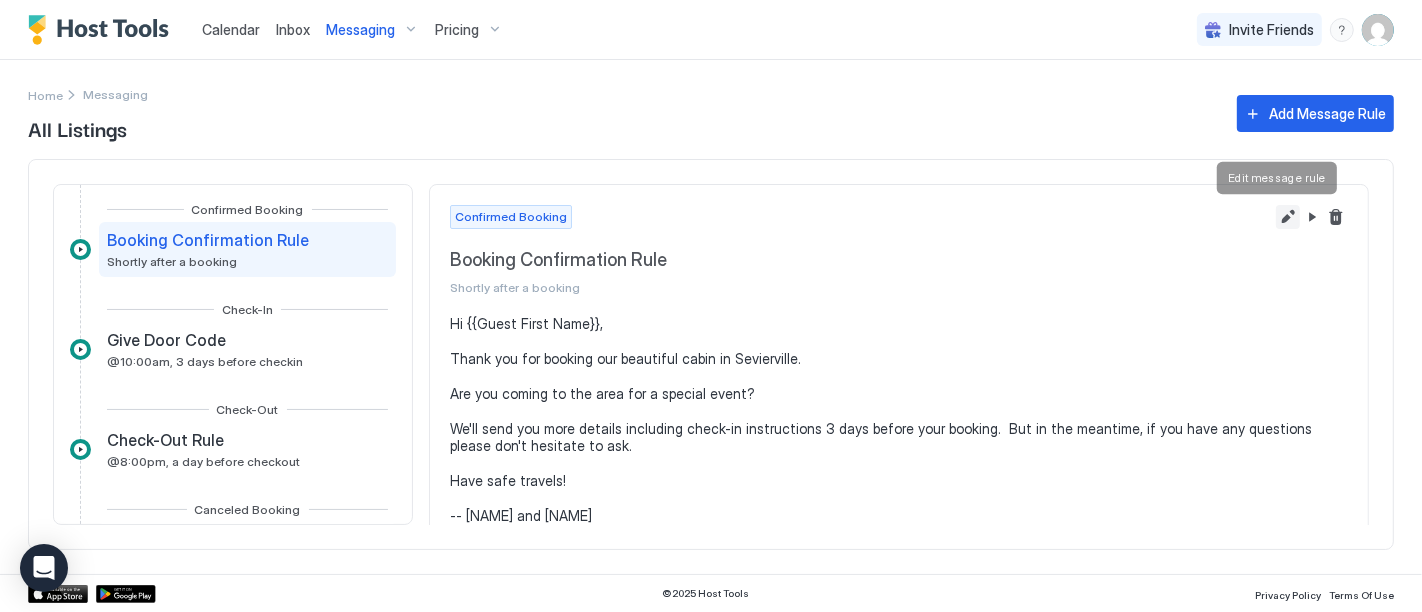 click at bounding box center (1288, 217) 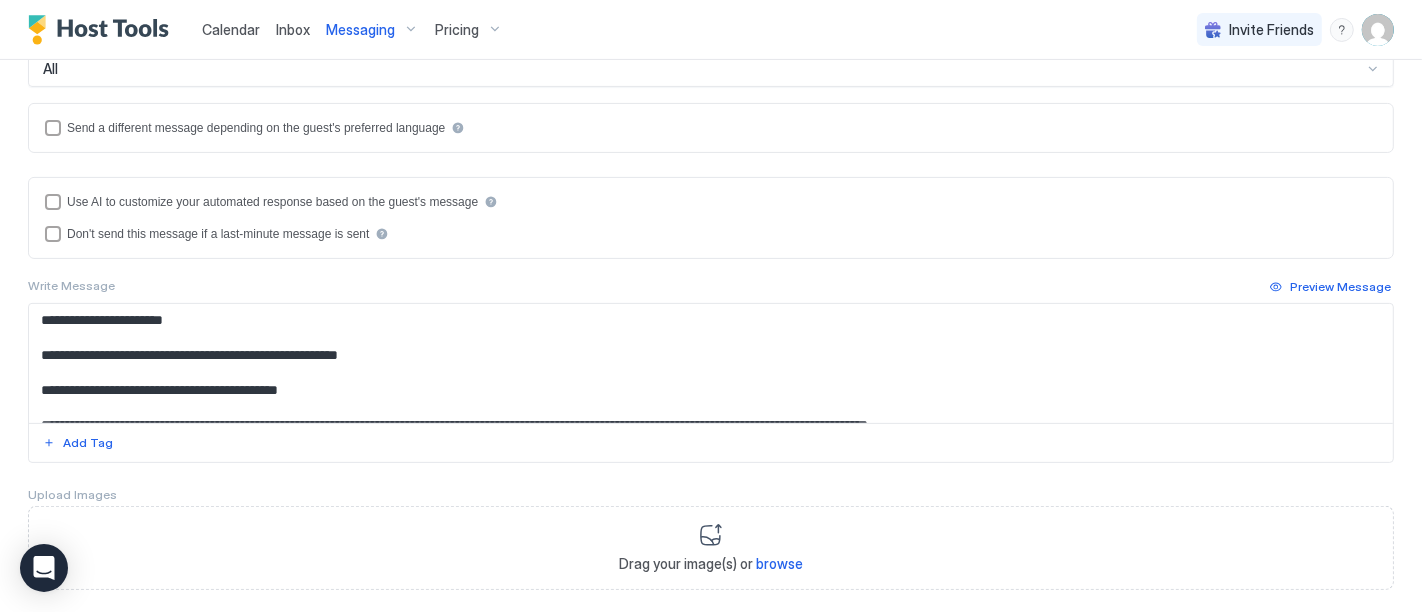 scroll, scrollTop: 444, scrollLeft: 0, axis: vertical 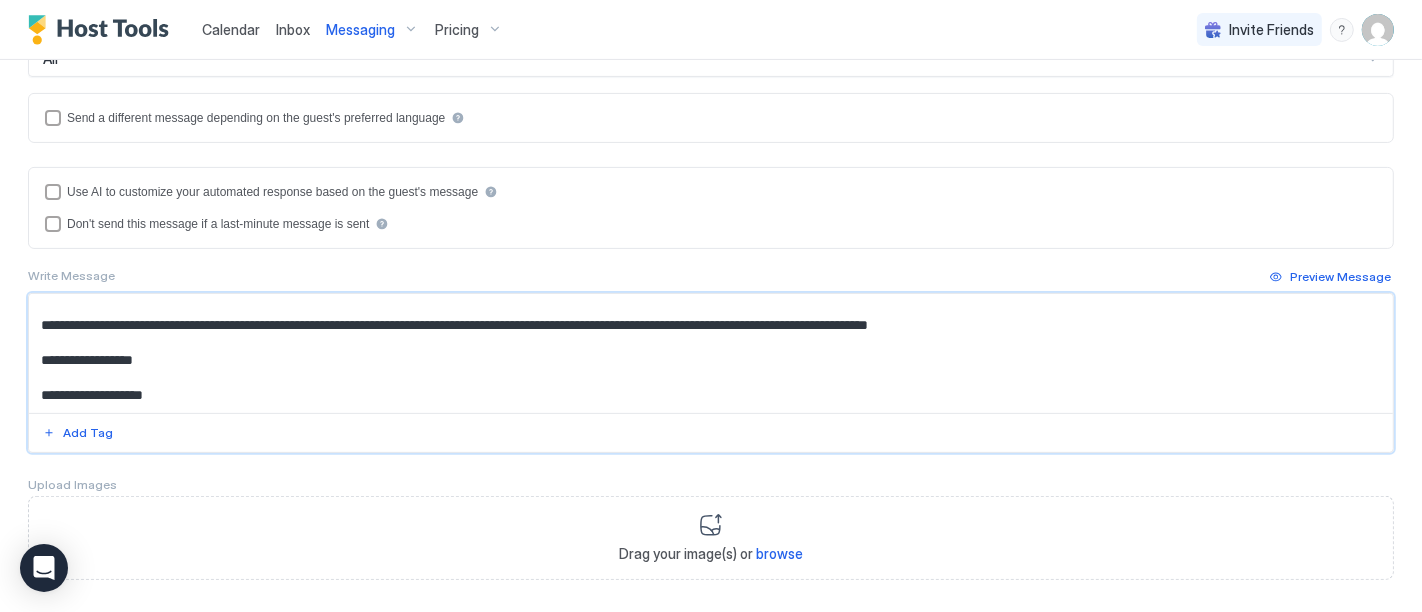 click on "**********" at bounding box center (703, 353) 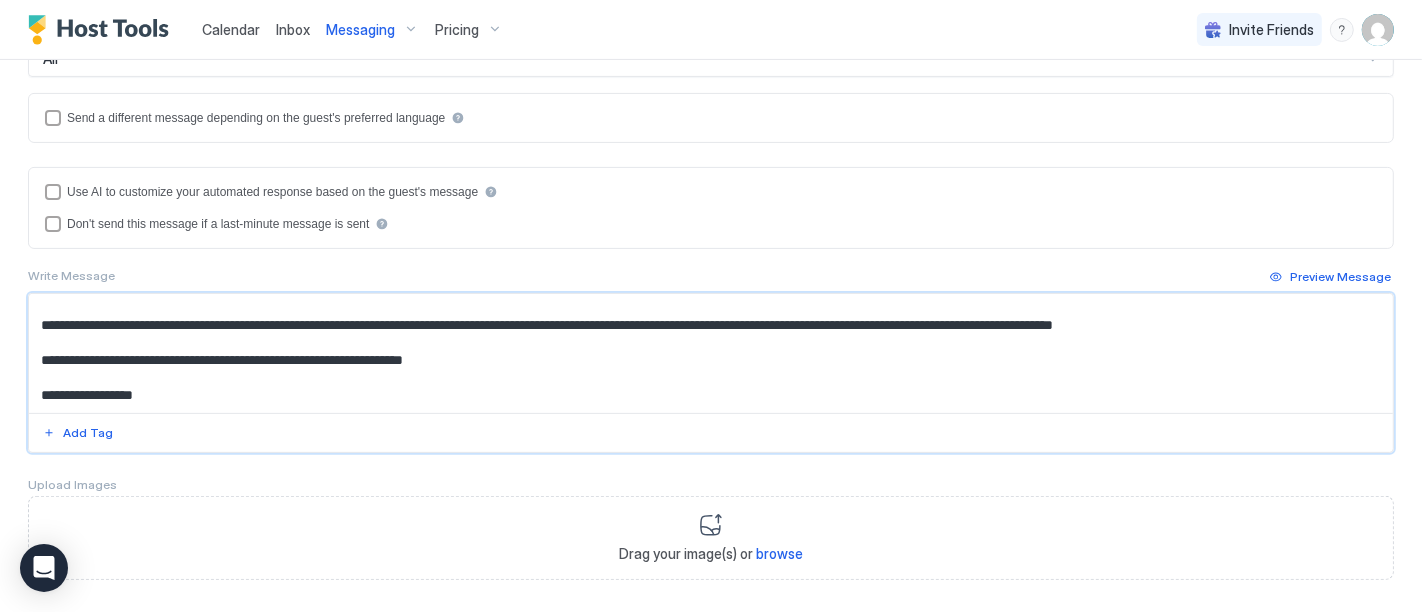 drag, startPoint x: 561, startPoint y: 318, endPoint x: 565, endPoint y: 422, distance: 104.0769 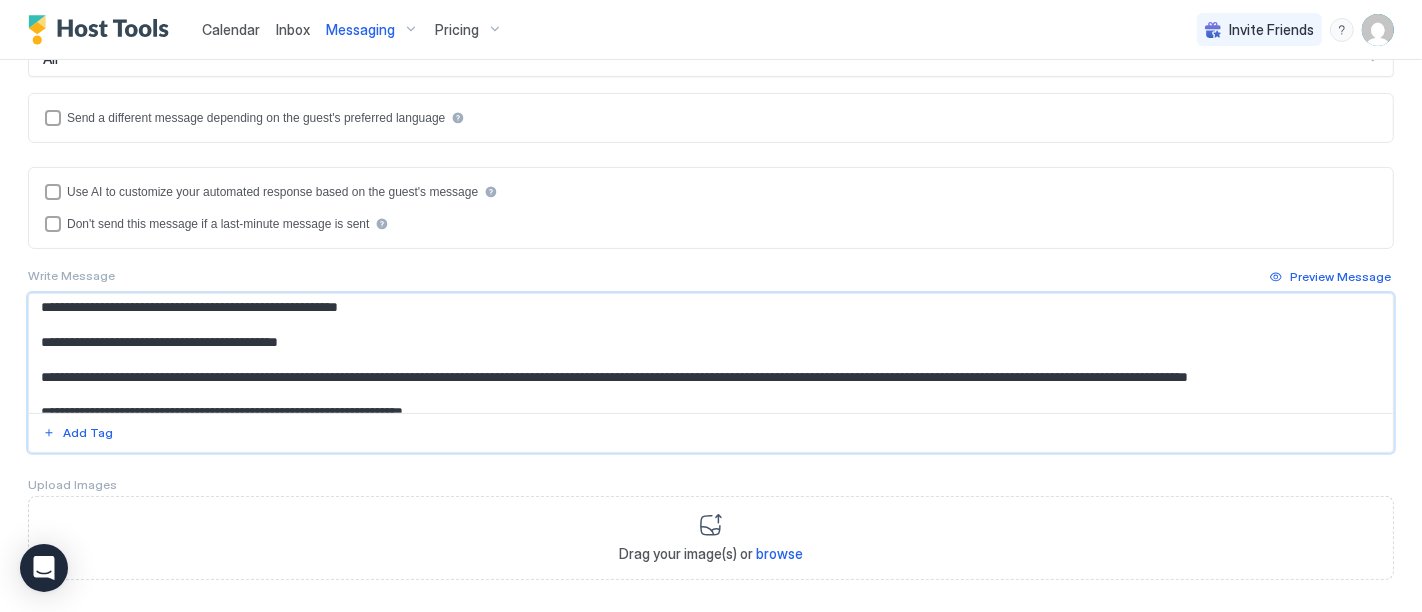 scroll, scrollTop: 0, scrollLeft: 0, axis: both 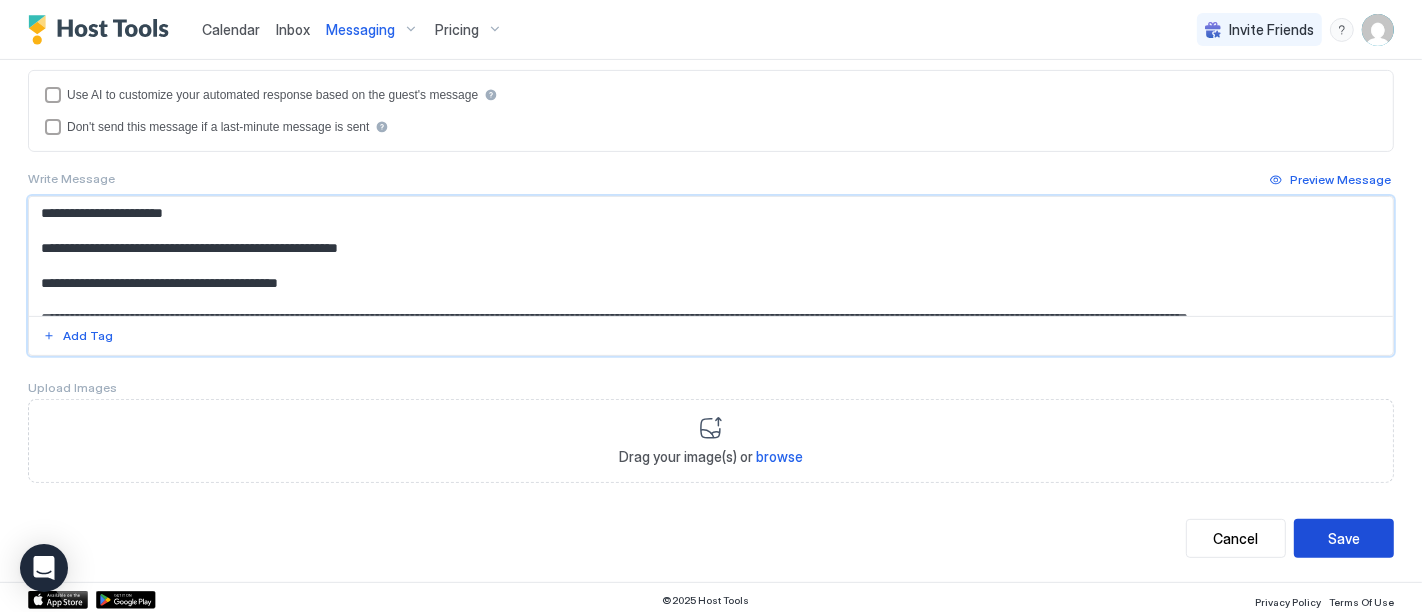 type on "**********" 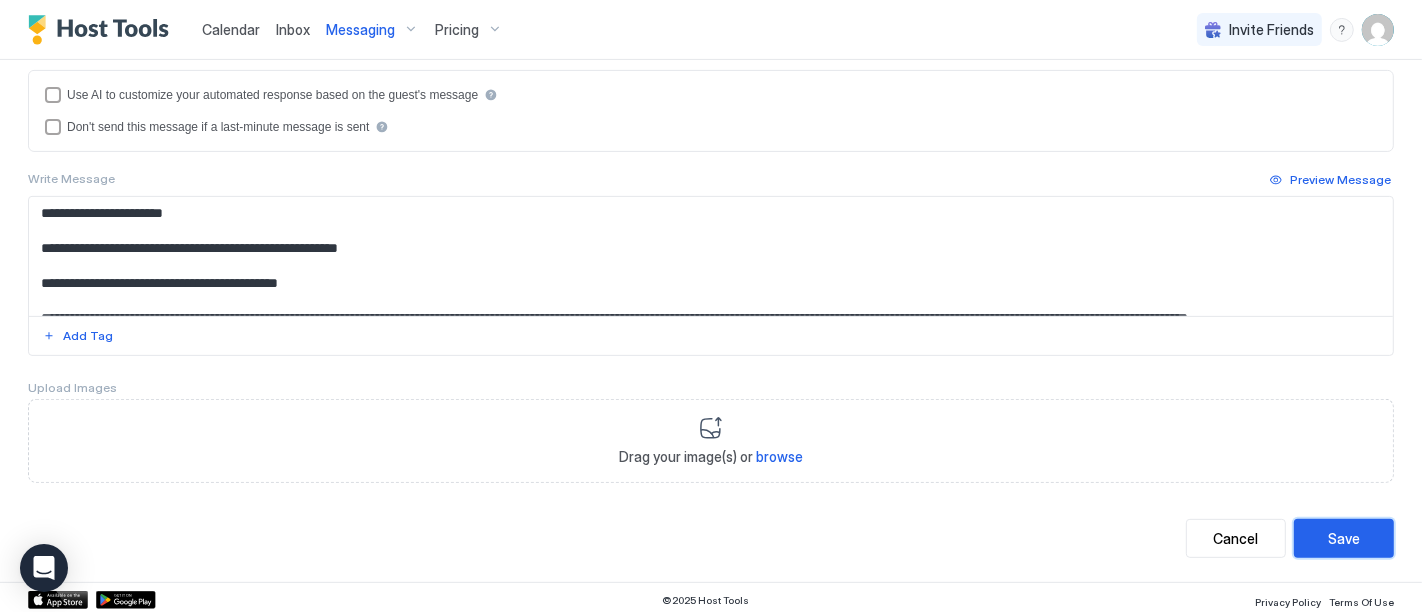 click on "Save" at bounding box center [1344, 538] 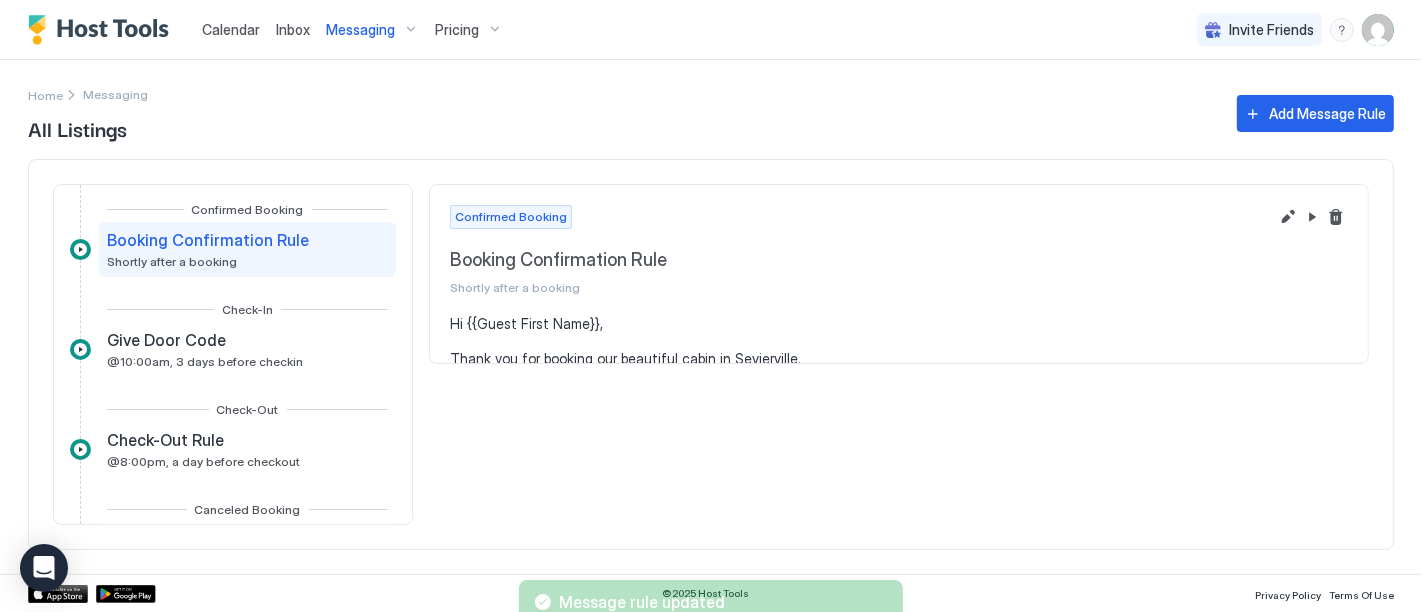 scroll, scrollTop: 0, scrollLeft: 0, axis: both 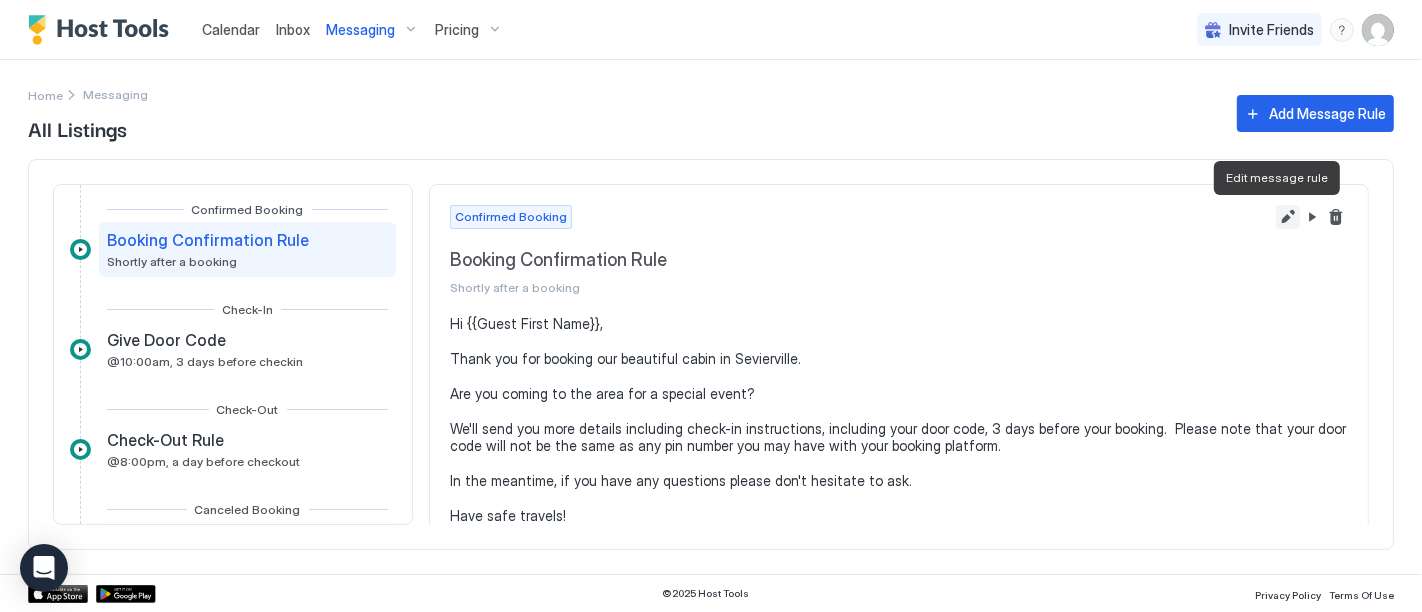 click at bounding box center (1288, 217) 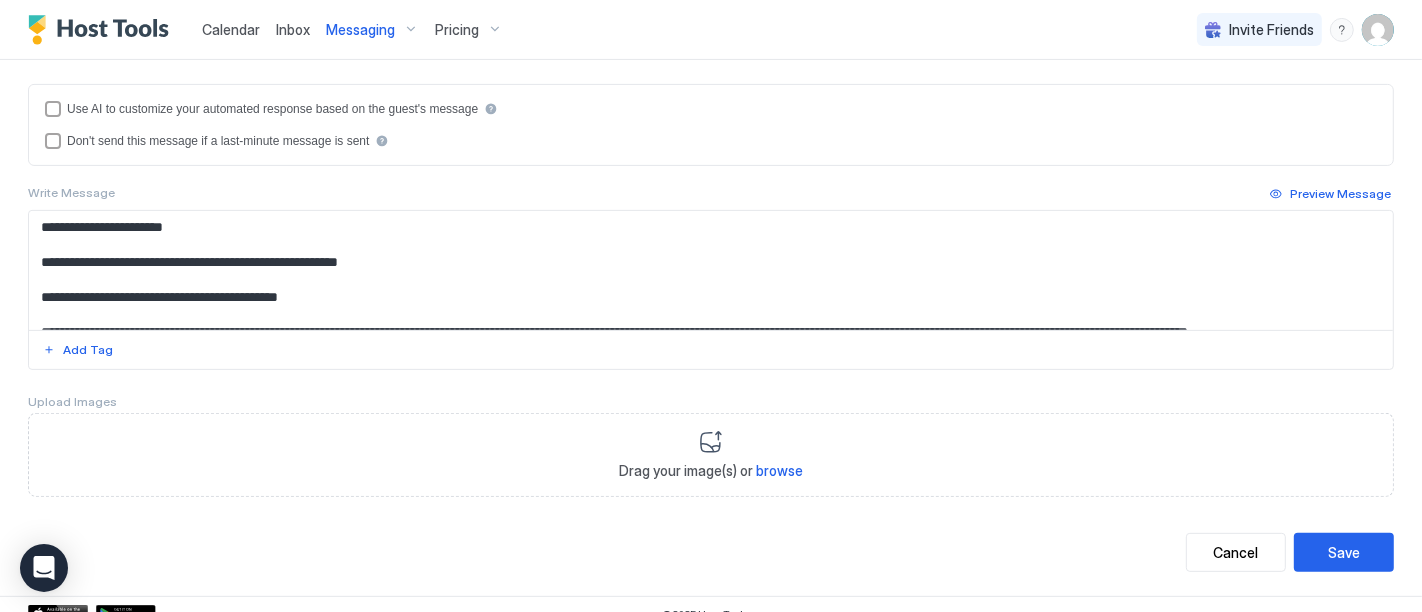 scroll, scrollTop: 541, scrollLeft: 0, axis: vertical 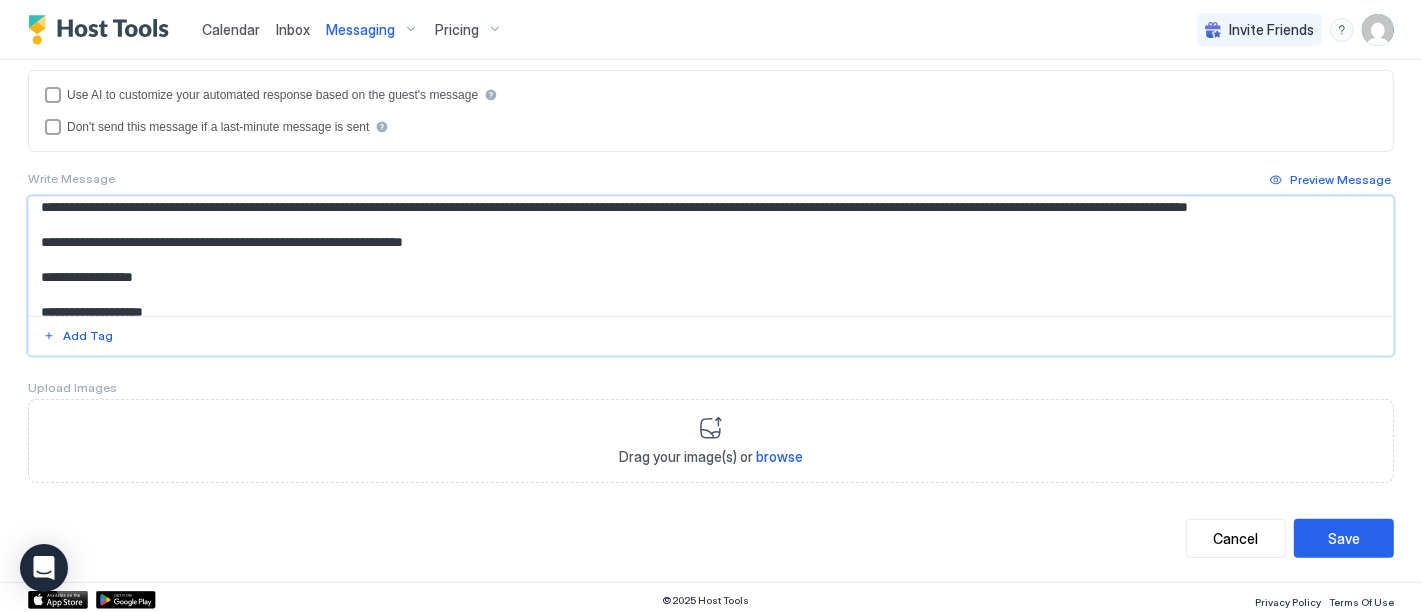 drag, startPoint x: 931, startPoint y: 204, endPoint x: 972, endPoint y: 204, distance: 41 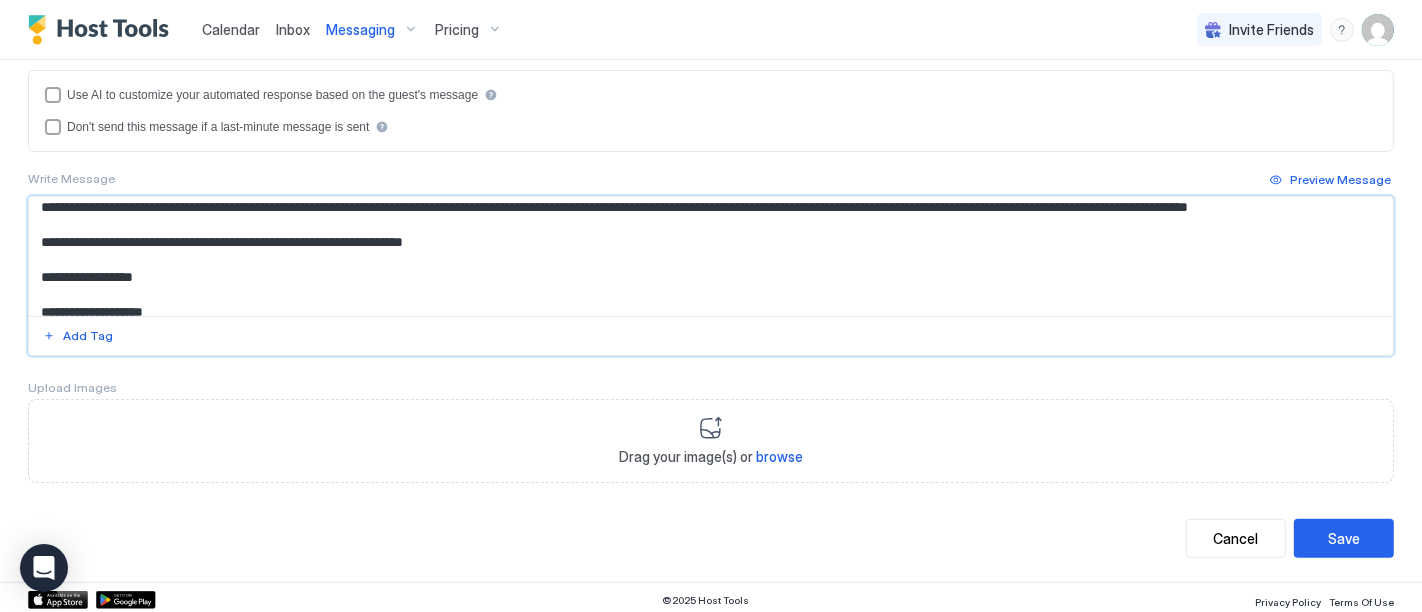 click on "**********" at bounding box center (703, 256) 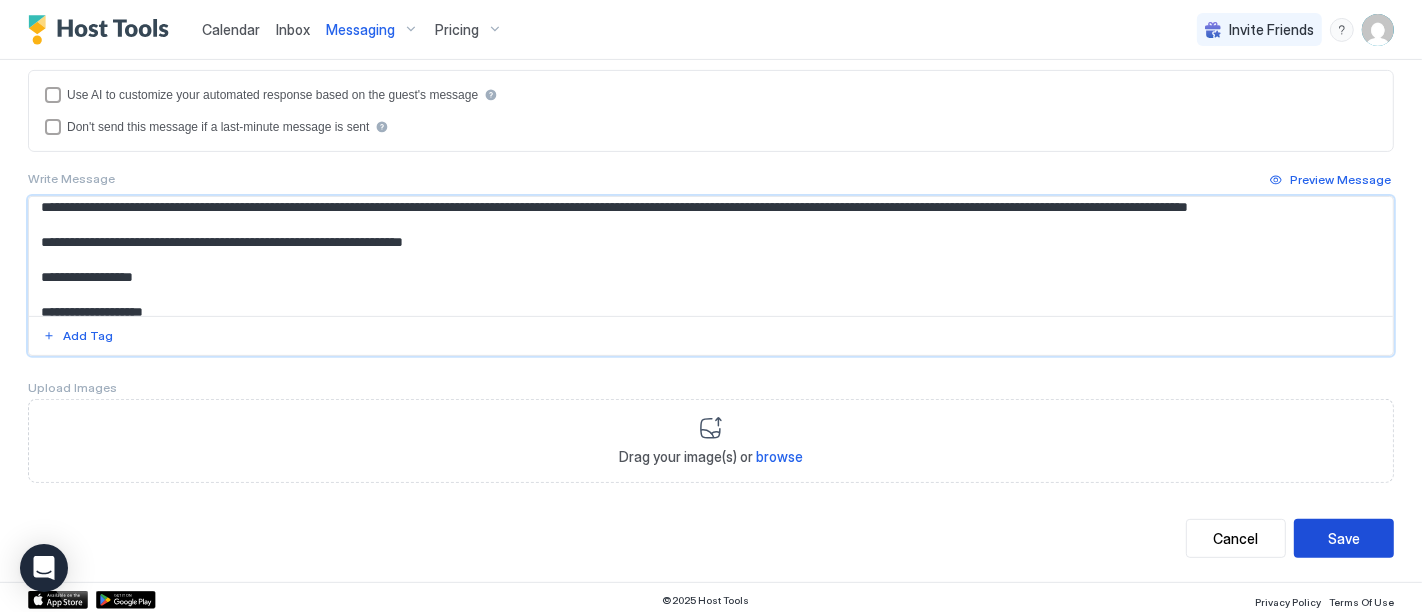 type on "**********" 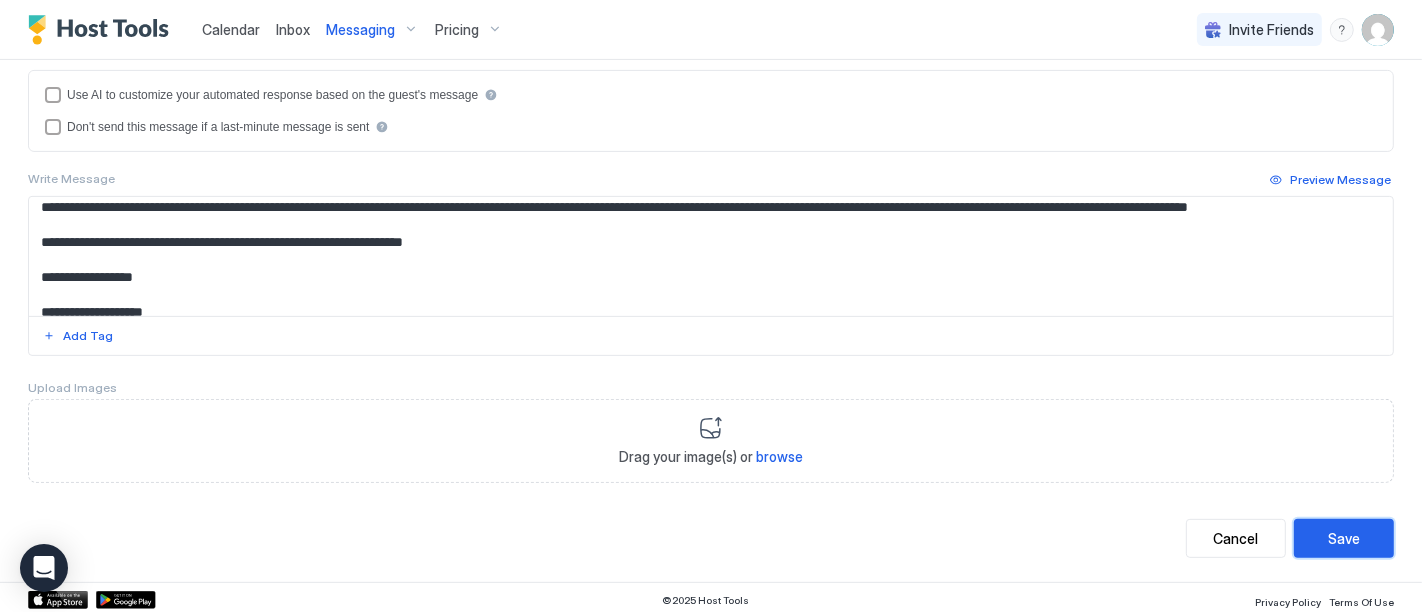 click on "Save" at bounding box center (1344, 538) 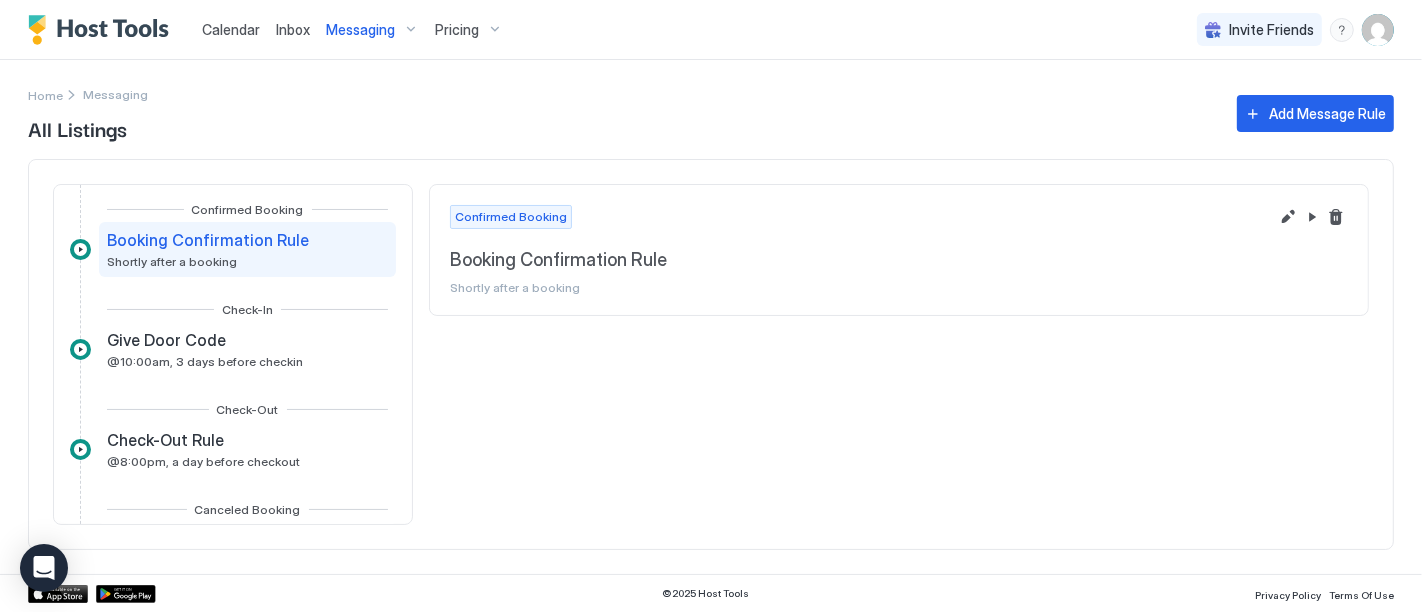 scroll, scrollTop: 0, scrollLeft: 0, axis: both 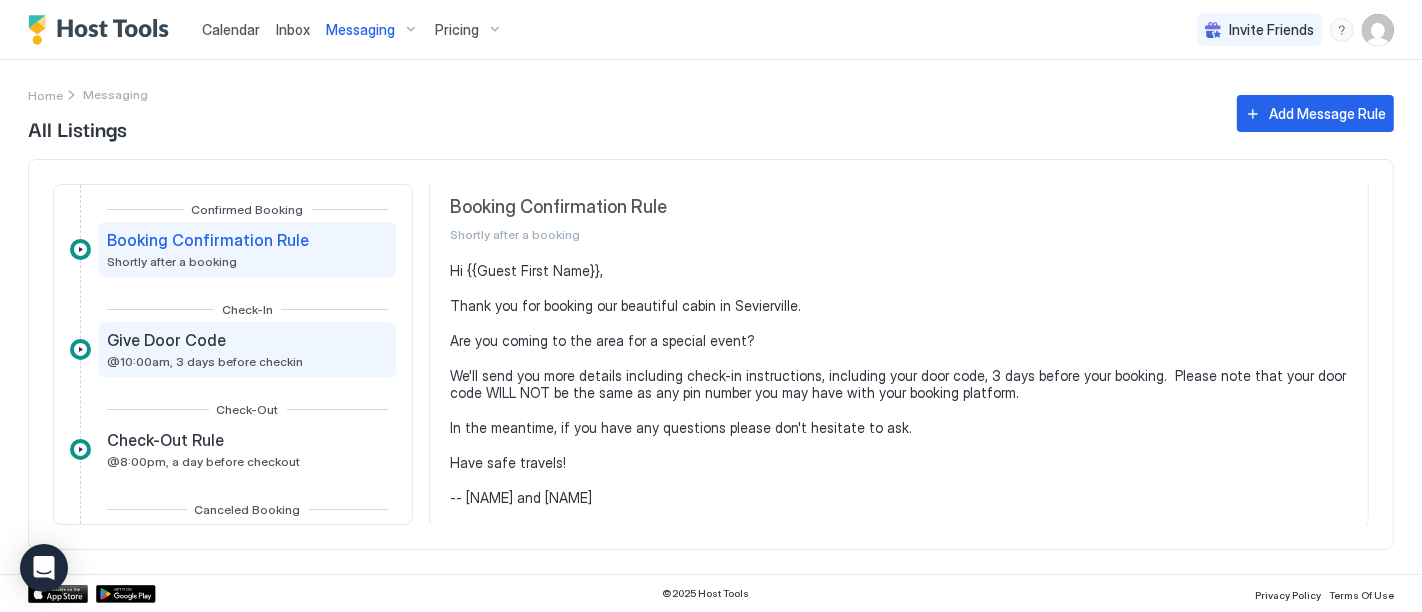 click on "Give Door Code" at bounding box center [166, 340] 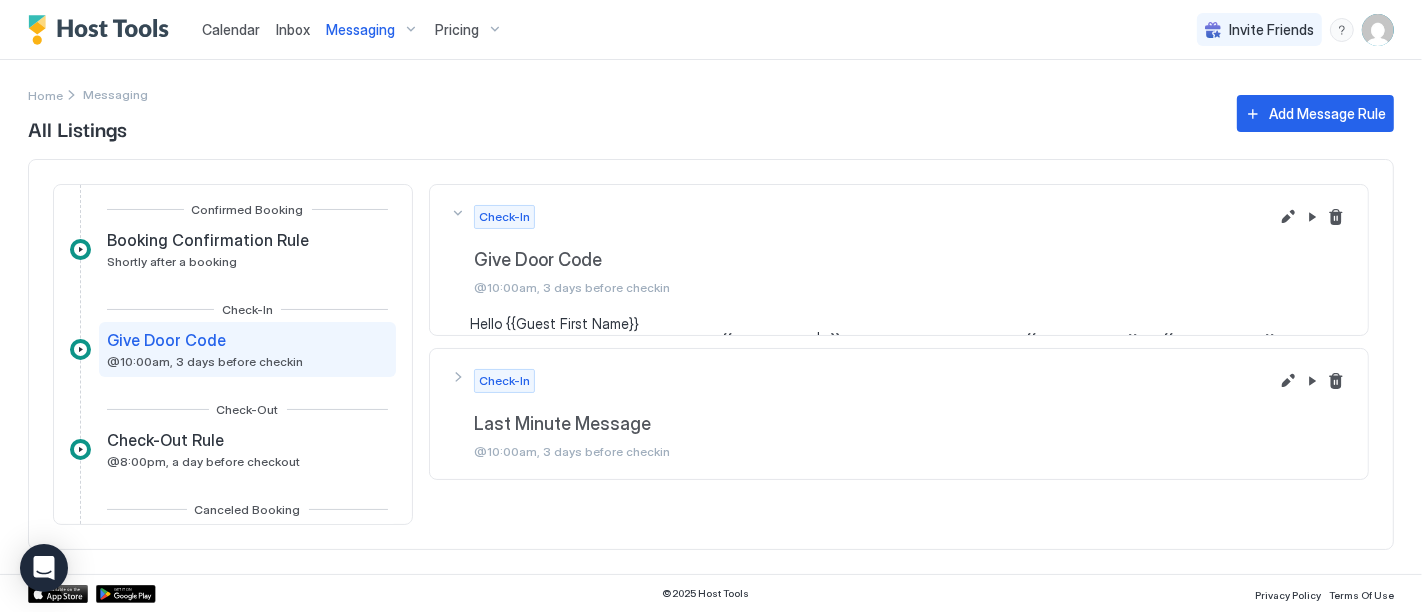 scroll, scrollTop: 0, scrollLeft: 0, axis: both 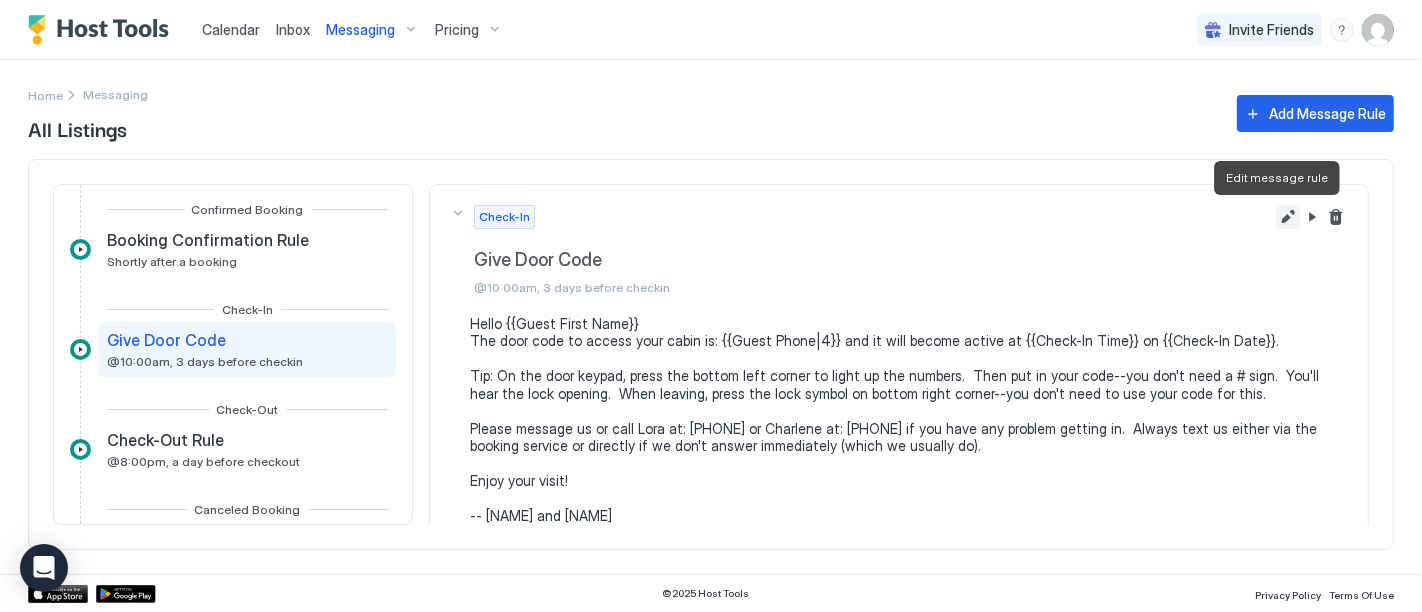 click at bounding box center [1288, 217] 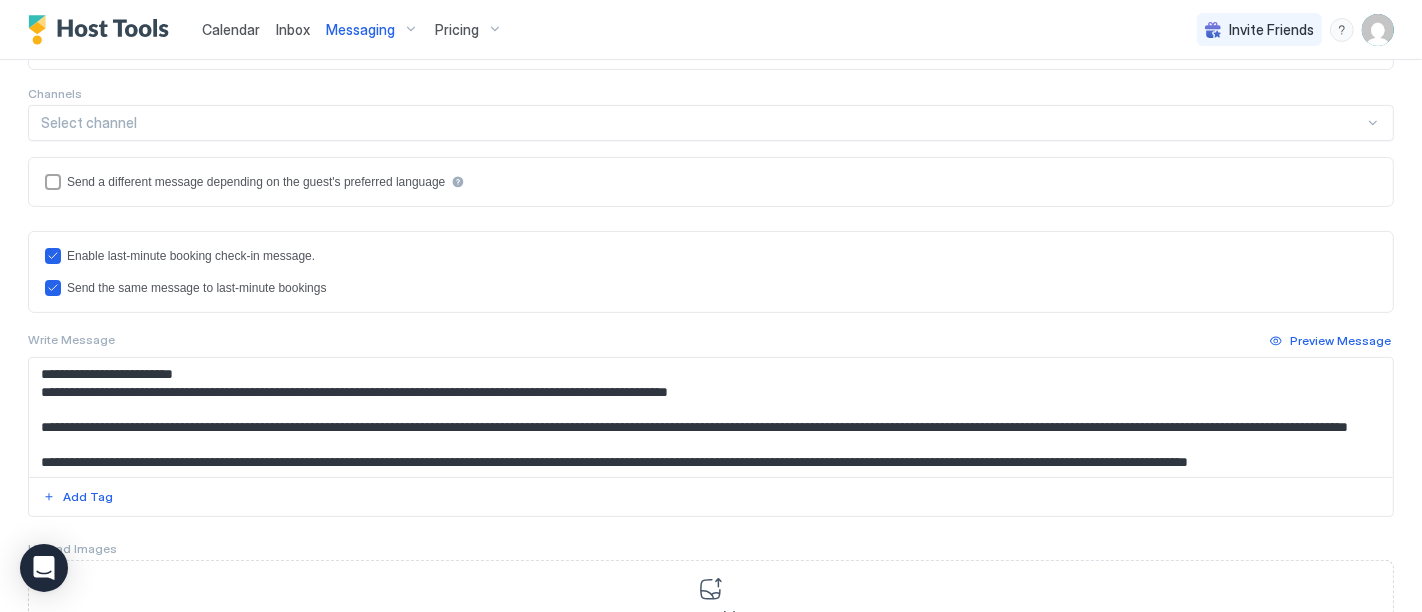 scroll, scrollTop: 555, scrollLeft: 0, axis: vertical 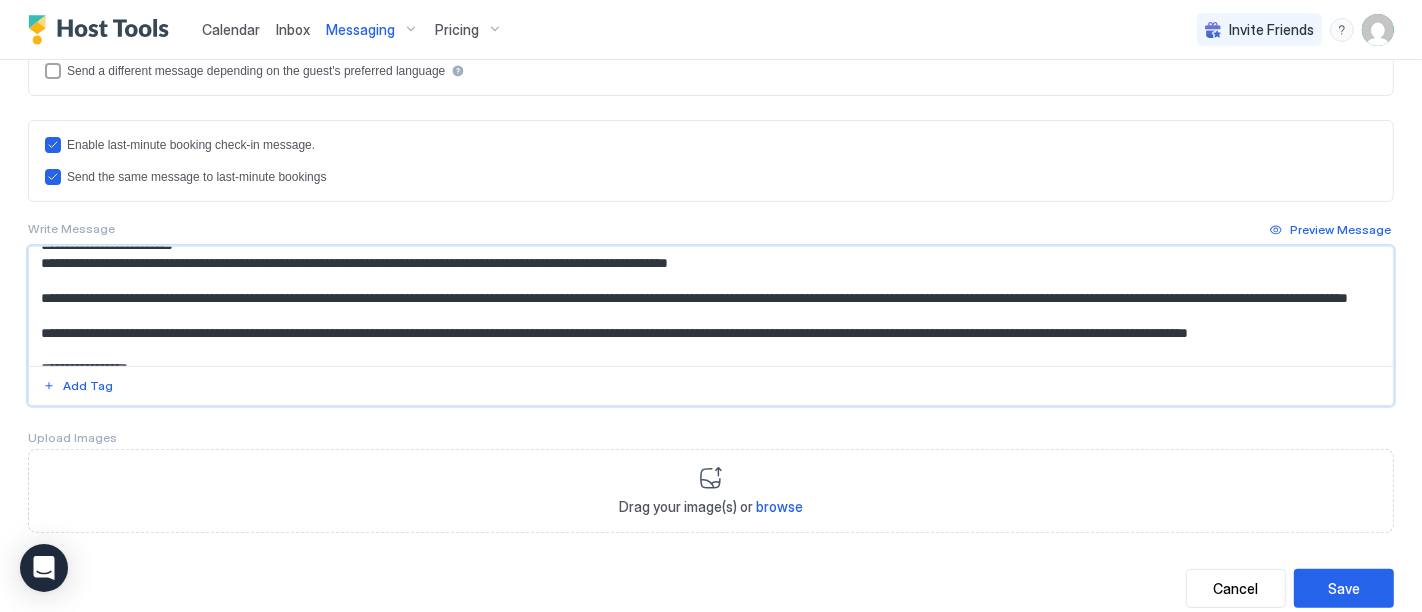drag, startPoint x: 350, startPoint y: 312, endPoint x: 34, endPoint y: 290, distance: 316.7649 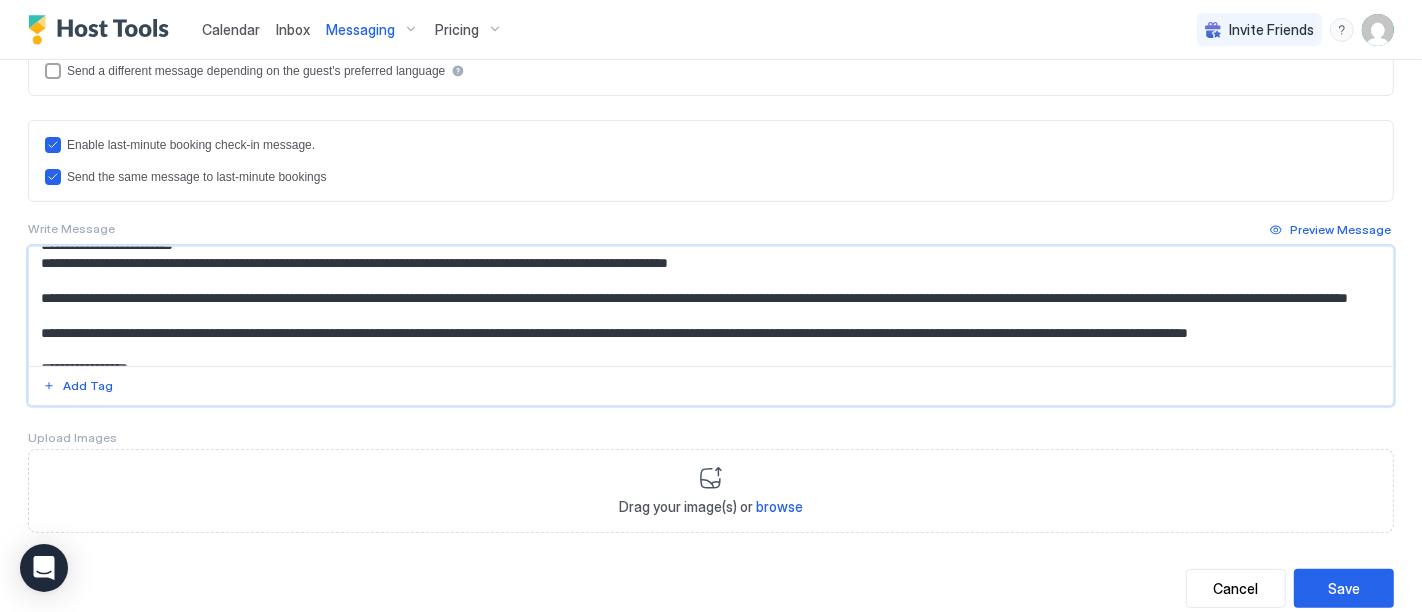 click on "**********" at bounding box center [703, 306] 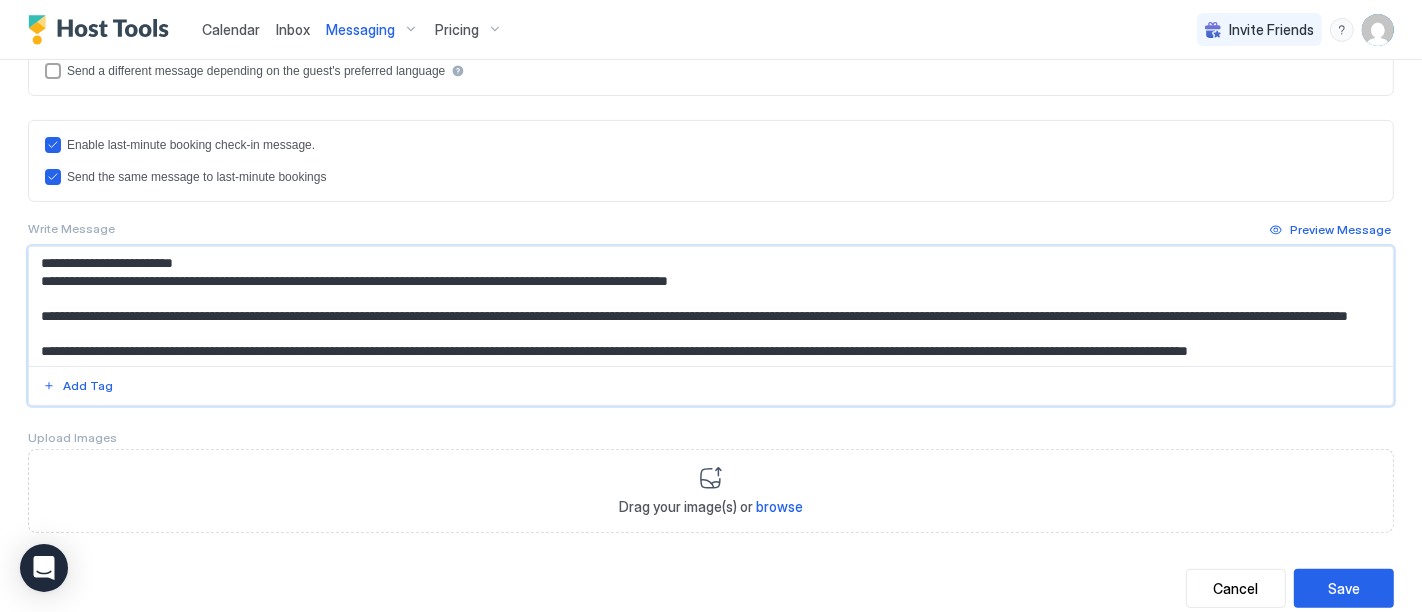 scroll, scrollTop: 34, scrollLeft: 0, axis: vertical 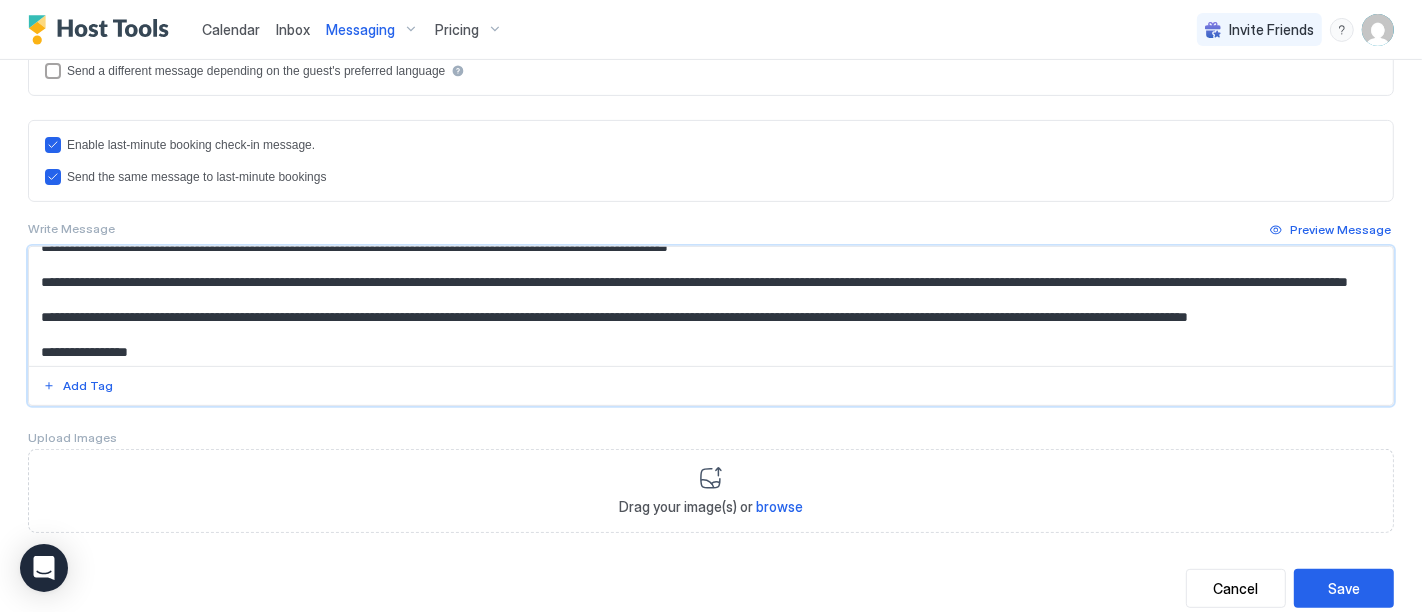click on "**********" at bounding box center [703, 306] 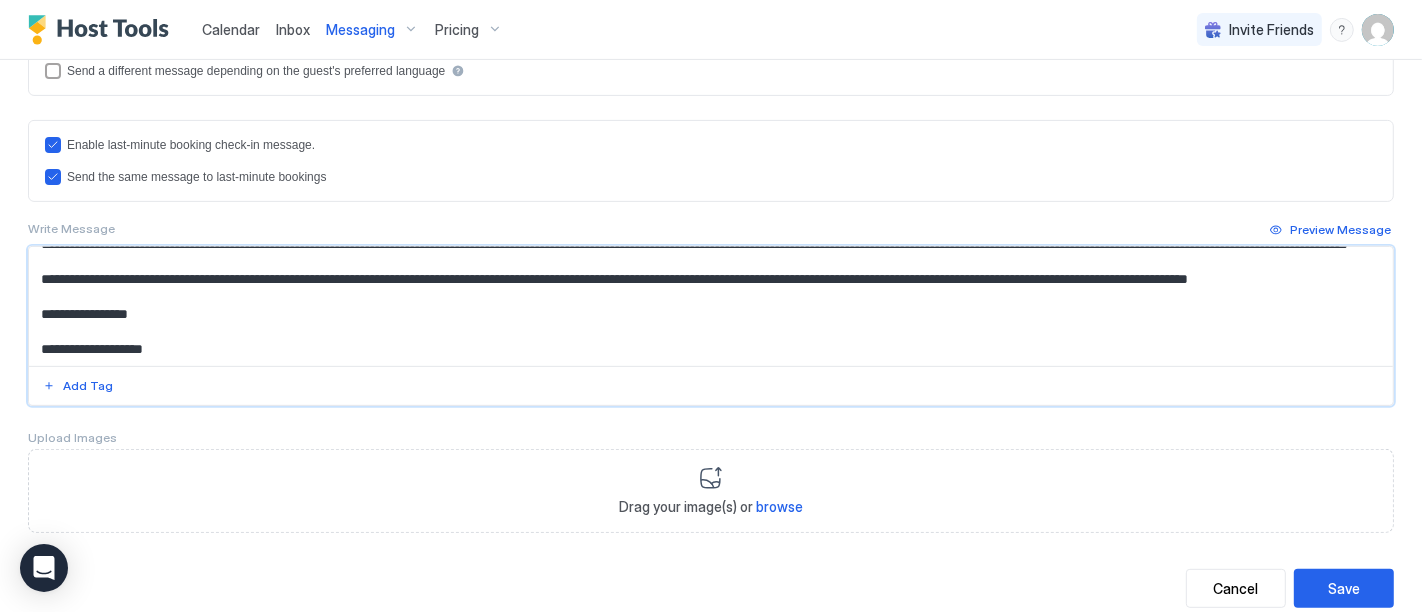 scroll, scrollTop: 107, scrollLeft: 0, axis: vertical 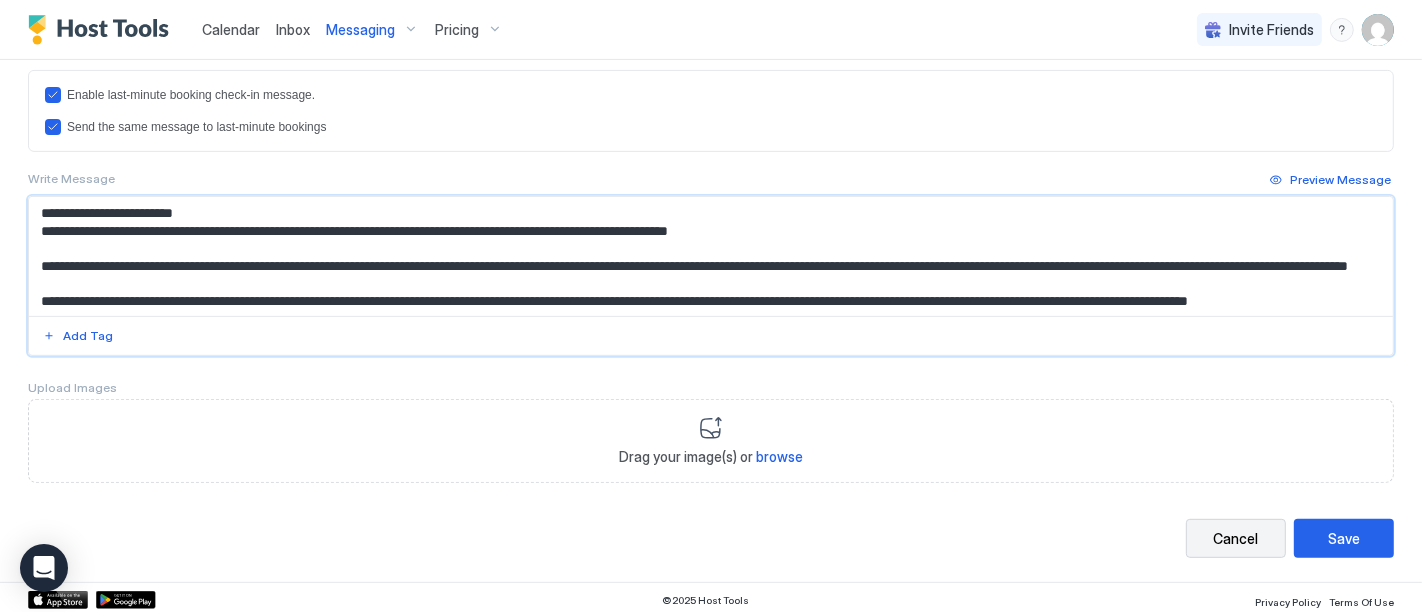 click on "Cancel" at bounding box center [1236, 538] 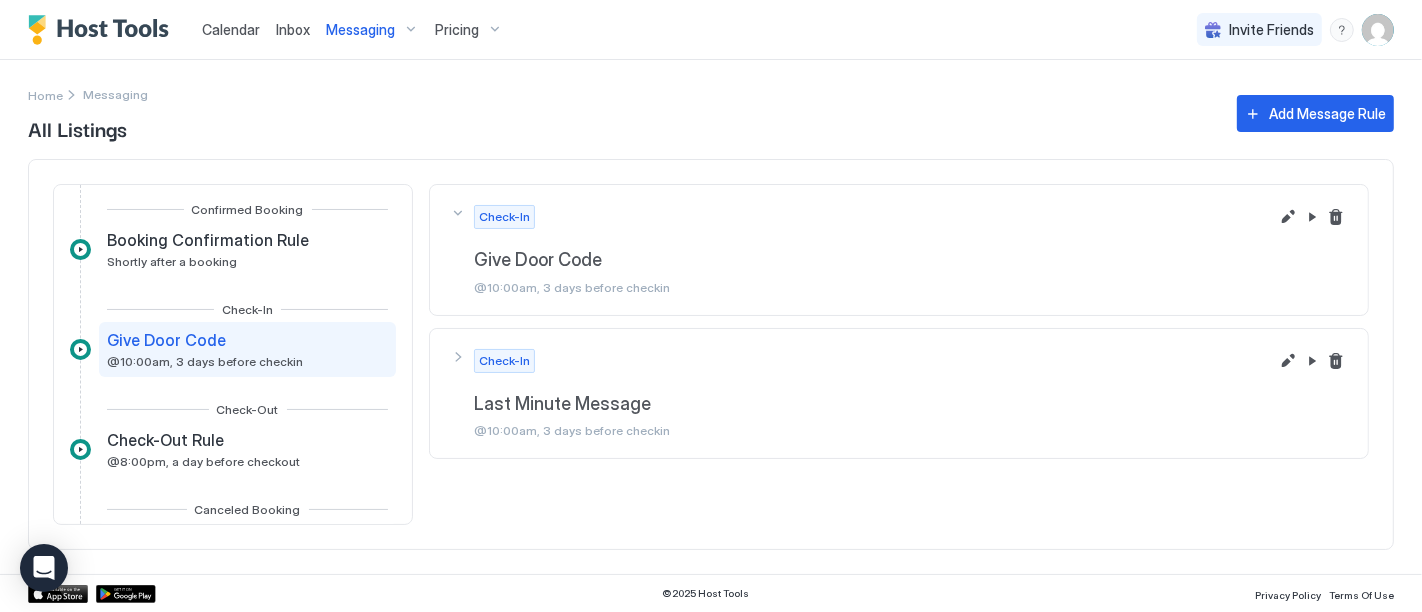 scroll, scrollTop: 0, scrollLeft: 0, axis: both 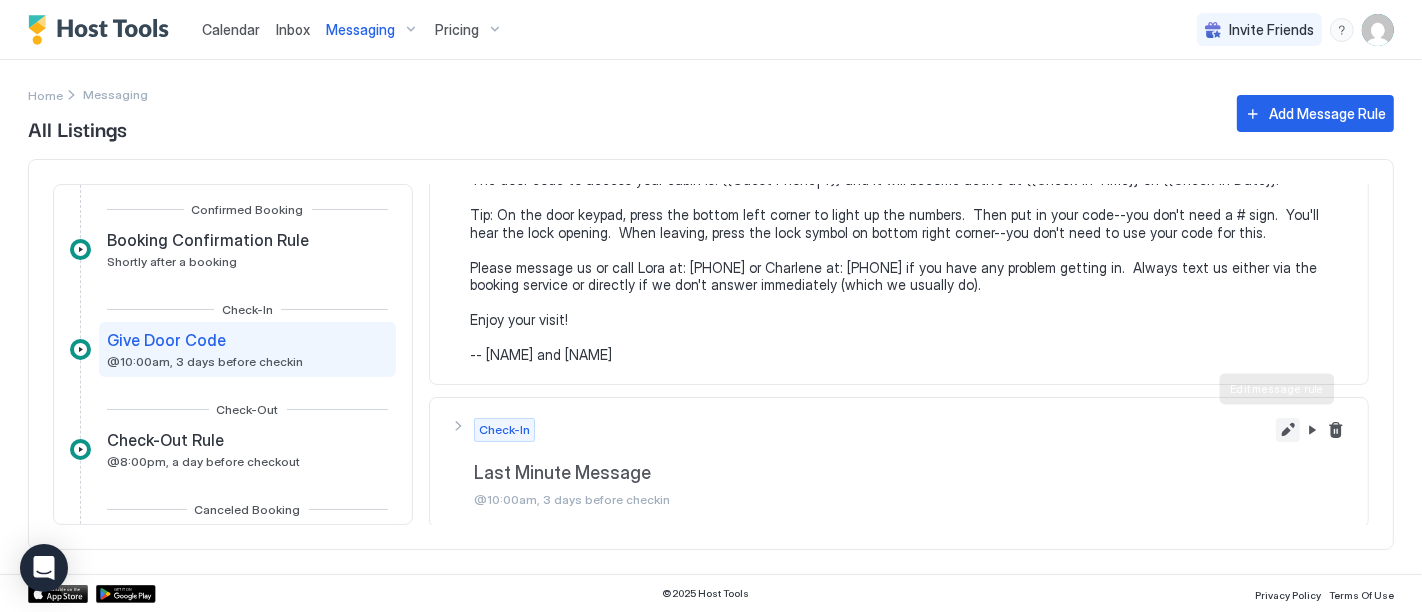 click at bounding box center [1288, 430] 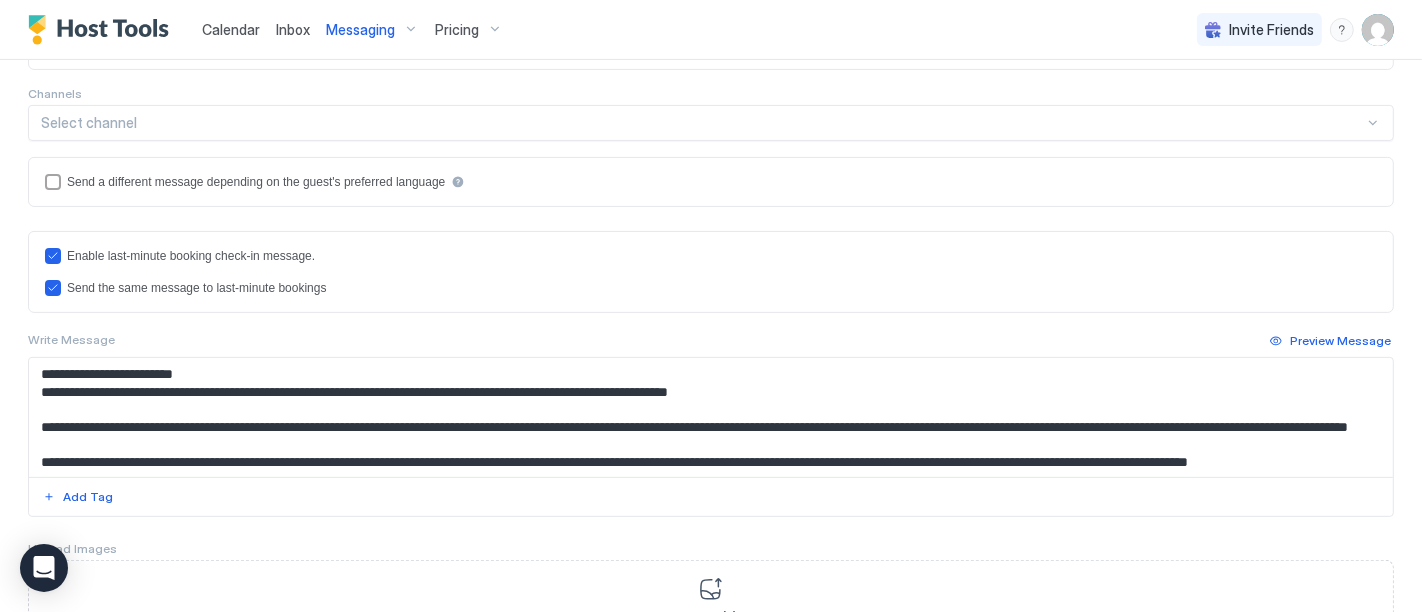 scroll, scrollTop: 555, scrollLeft: 0, axis: vertical 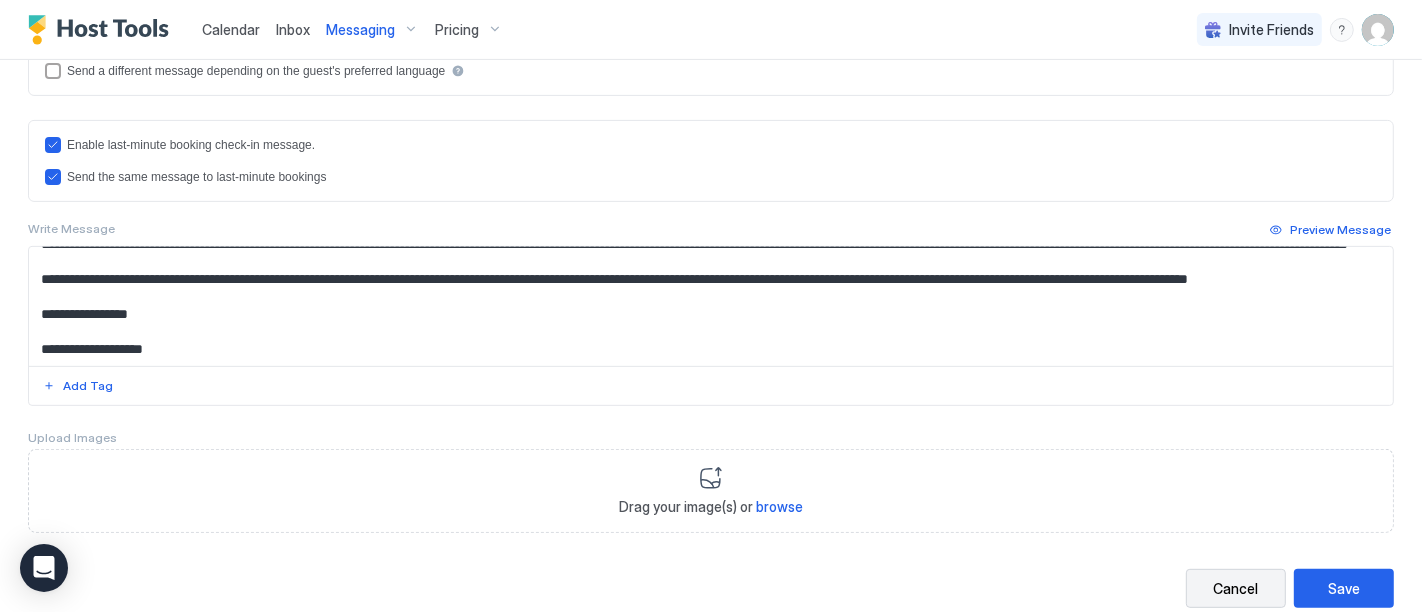click on "Cancel" at bounding box center [1236, 588] 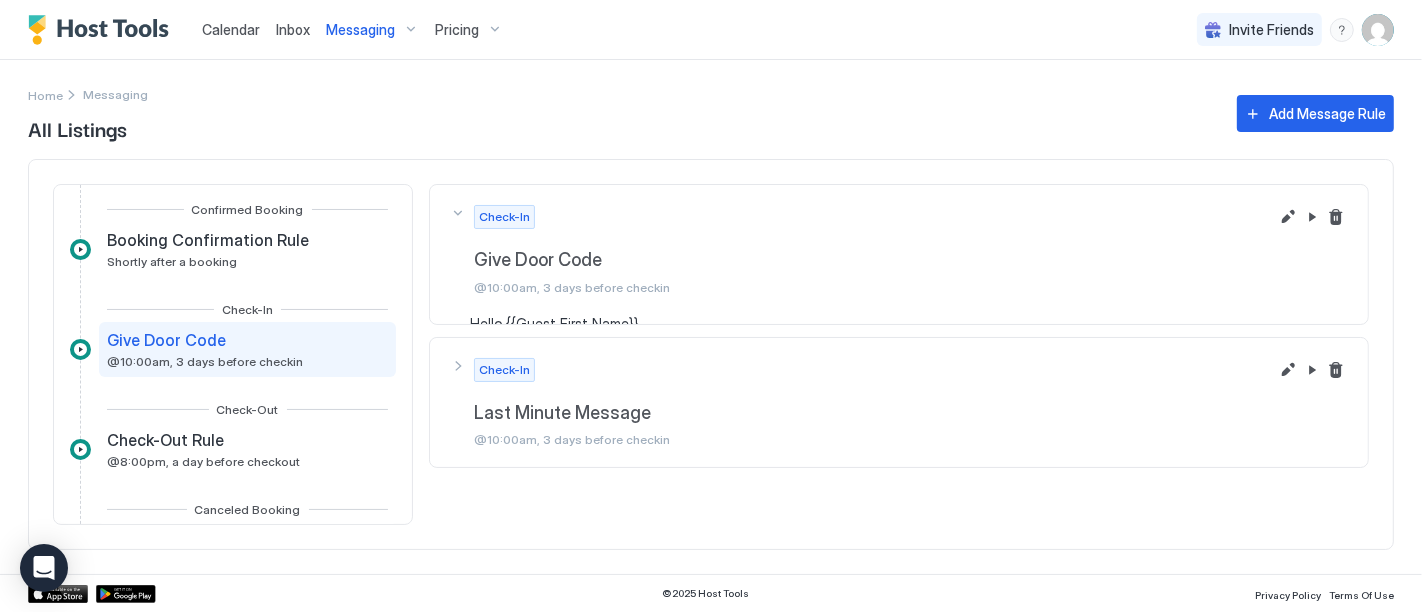 scroll, scrollTop: 0, scrollLeft: 0, axis: both 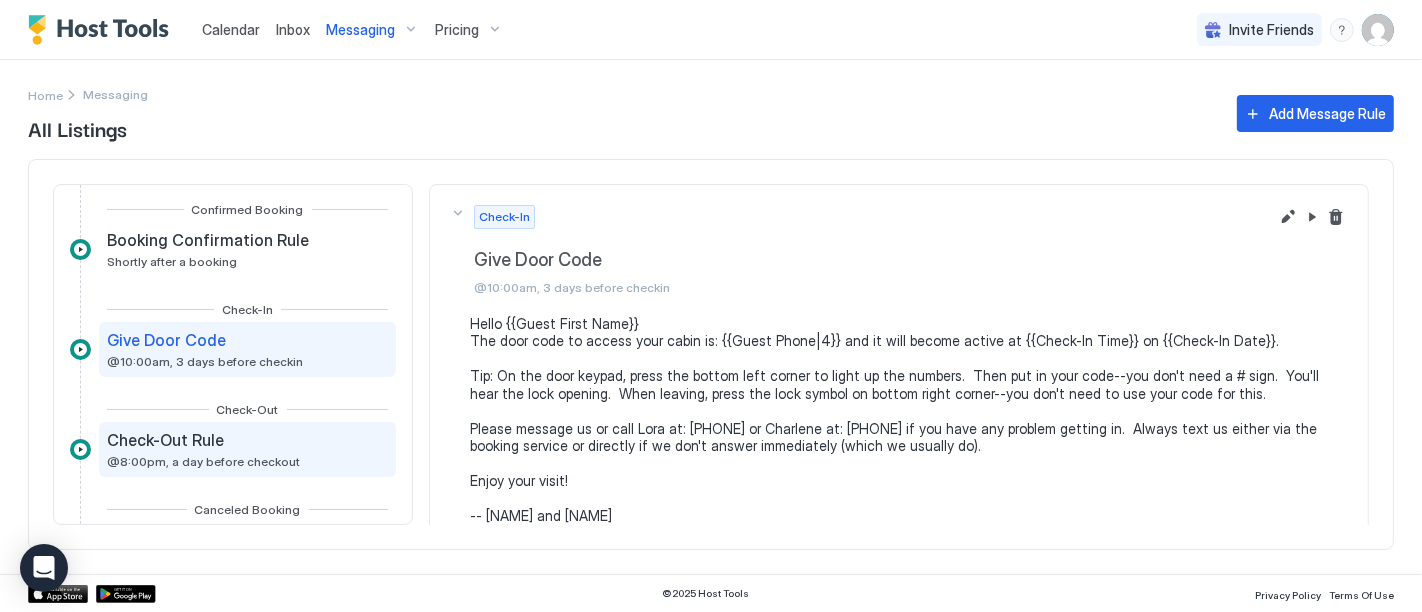 click on "Check-Out Rule @8:00pm, a day before checkout" at bounding box center (203, 449) 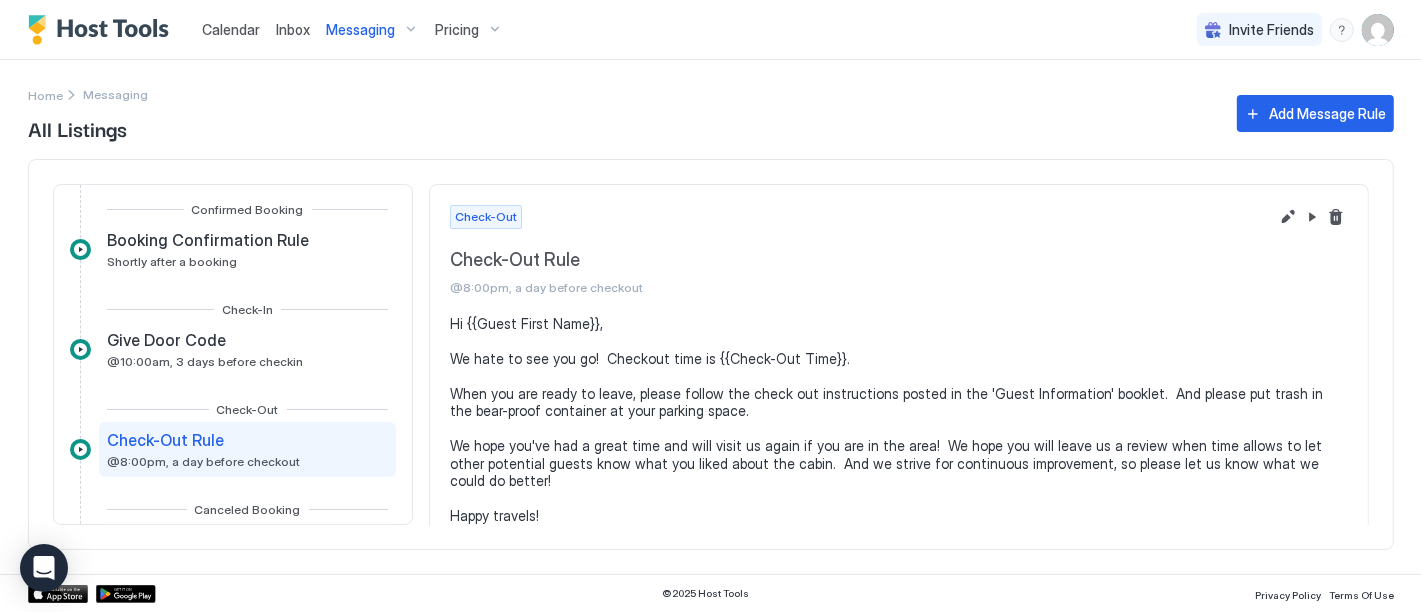 scroll, scrollTop: 35, scrollLeft: 0, axis: vertical 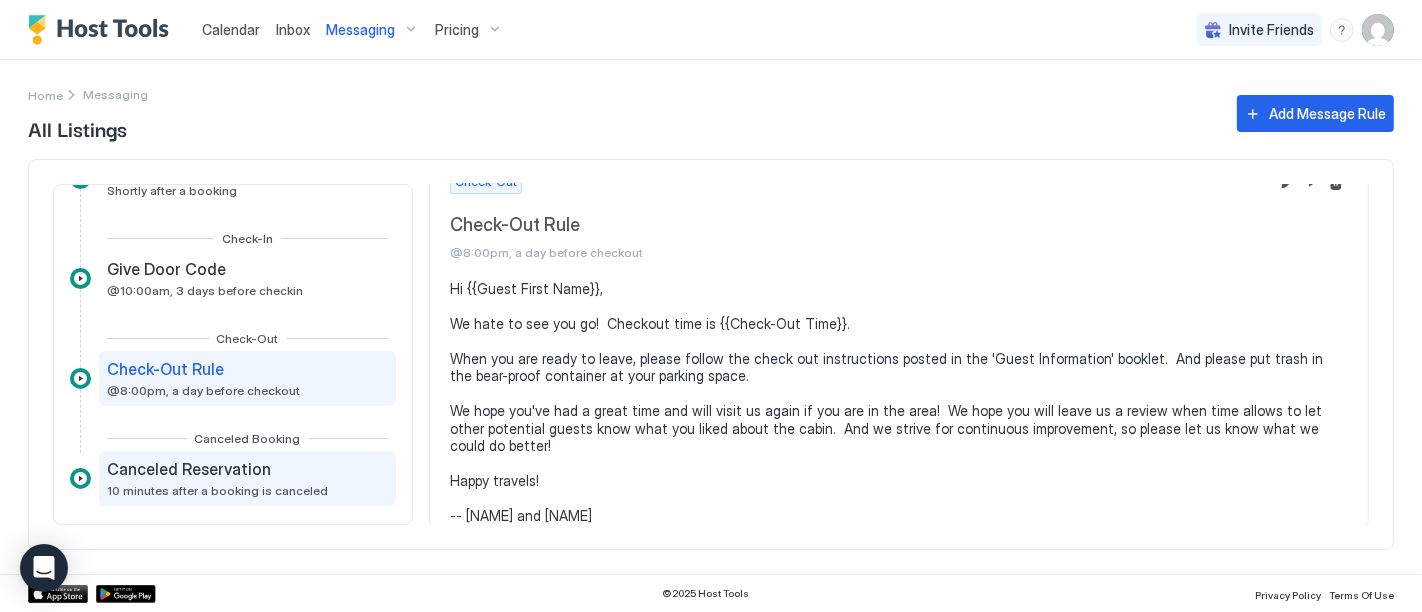 click on "10 minutes after a booking is canceled" at bounding box center [217, 490] 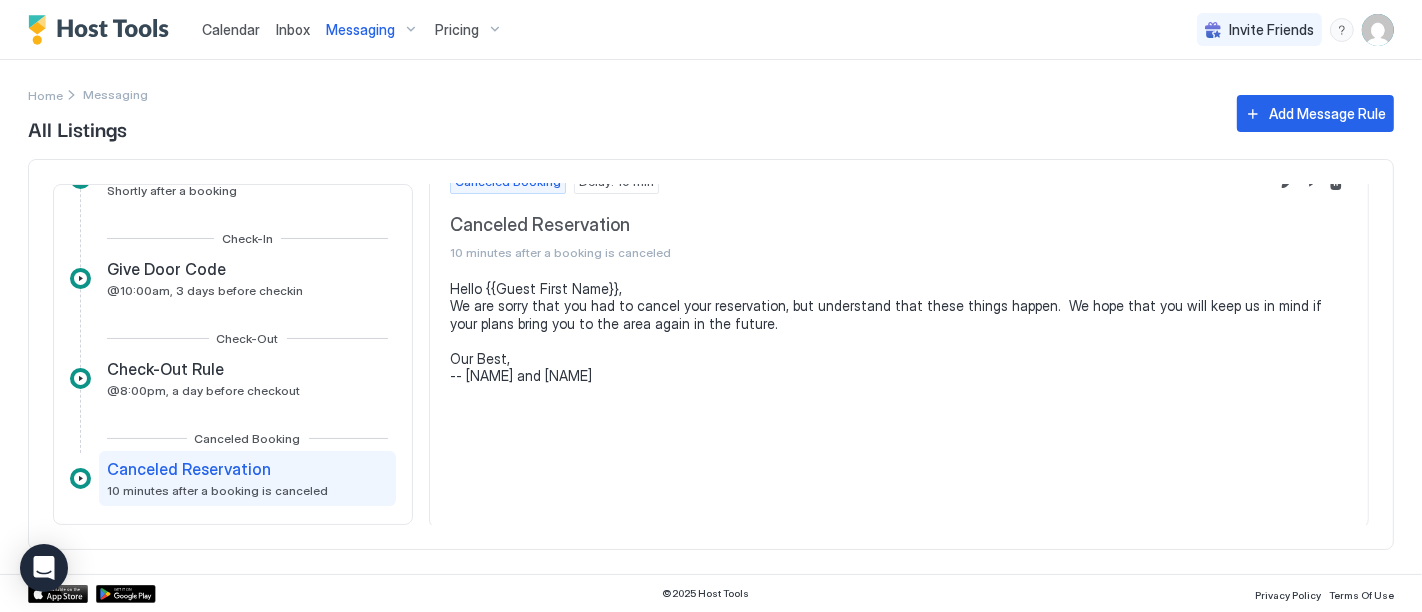scroll, scrollTop: 0, scrollLeft: 0, axis: both 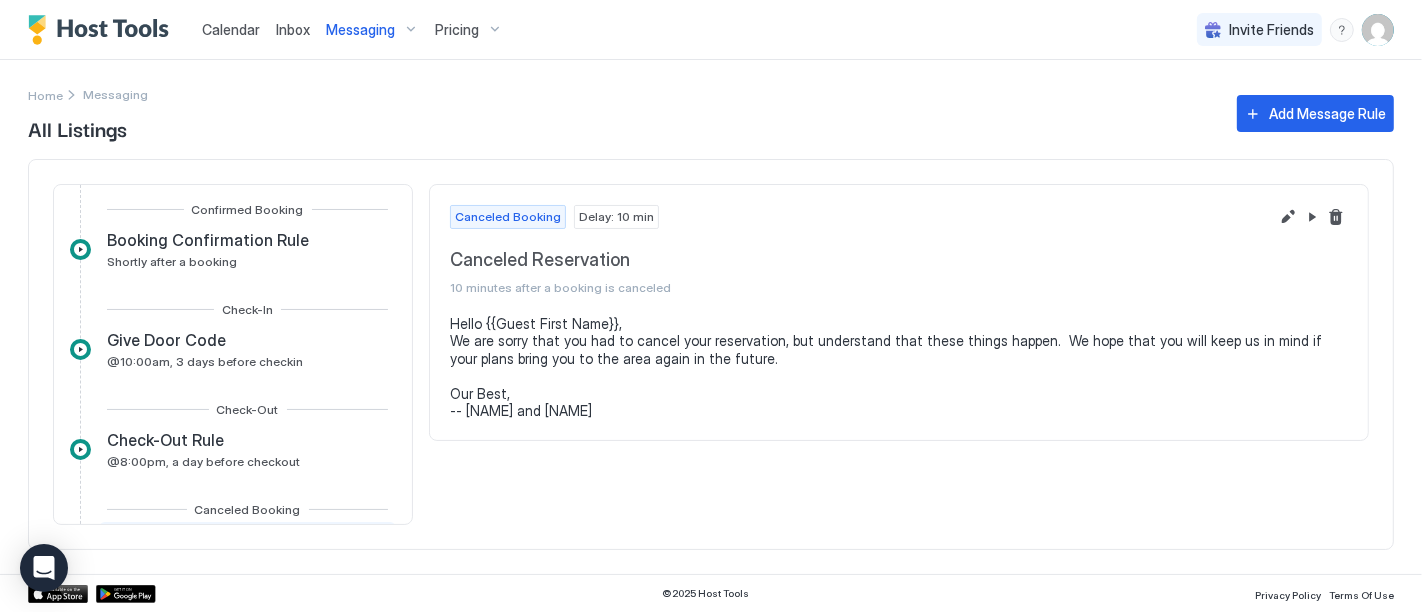 click on "Pricing" at bounding box center (457, 30) 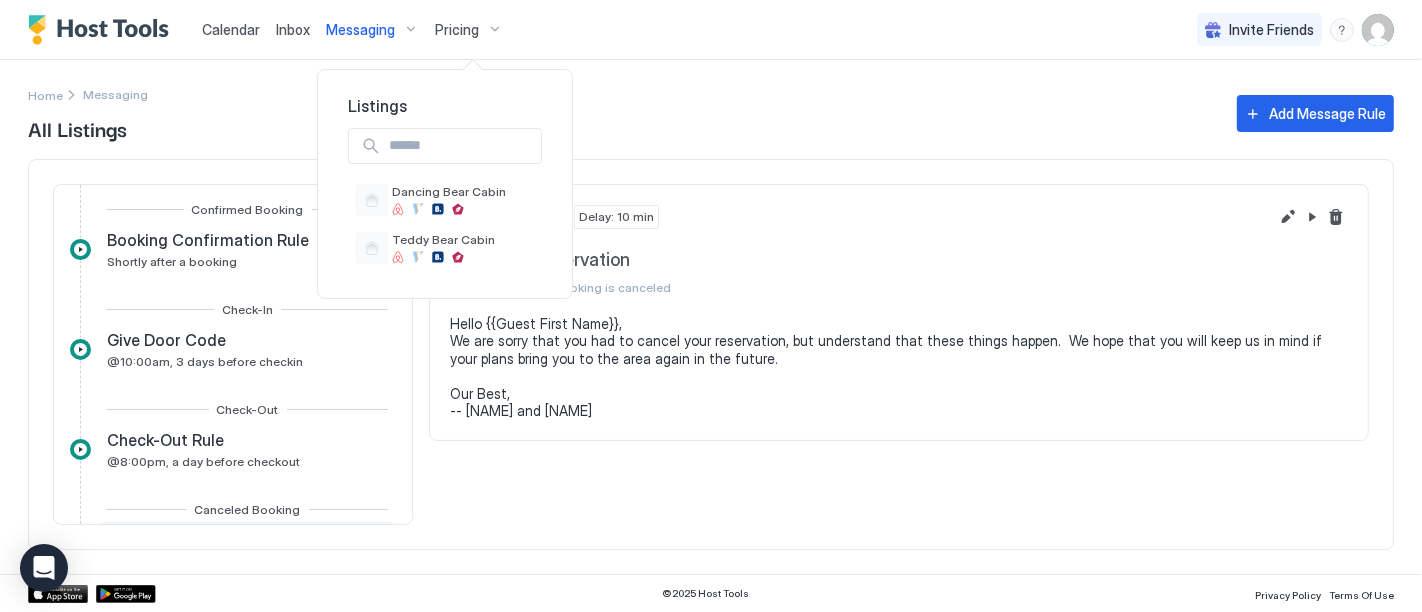 click at bounding box center [711, 306] 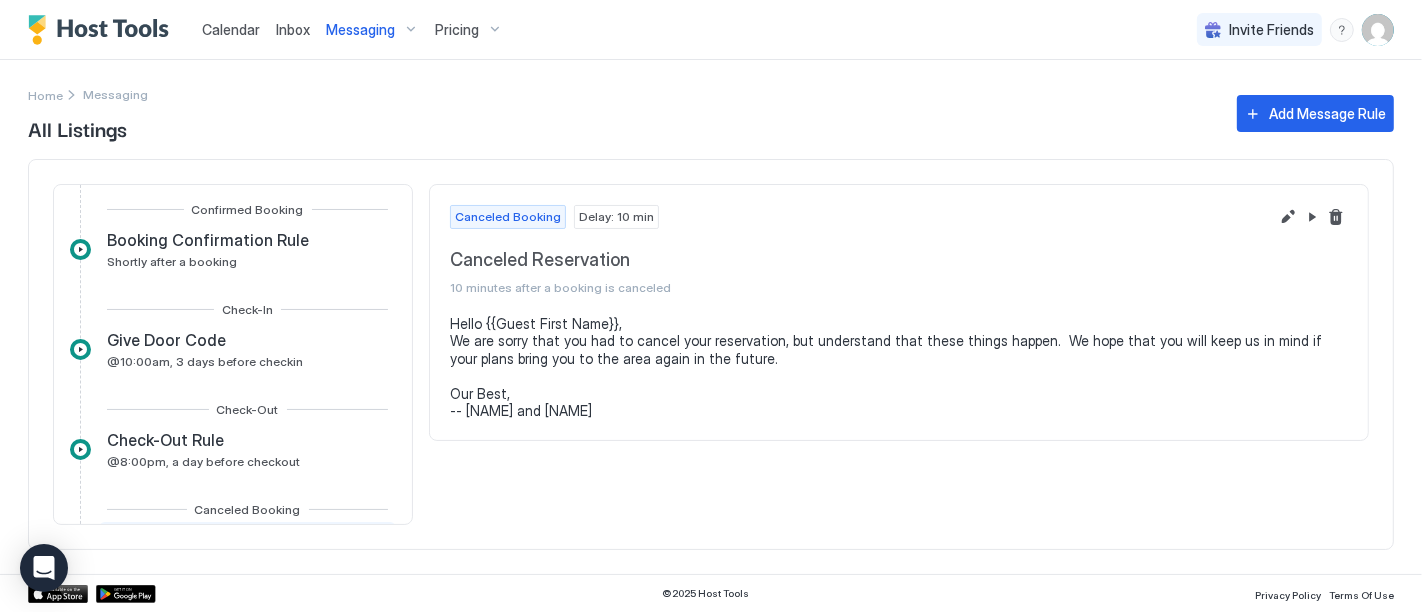 click on "Messaging" at bounding box center (360, 30) 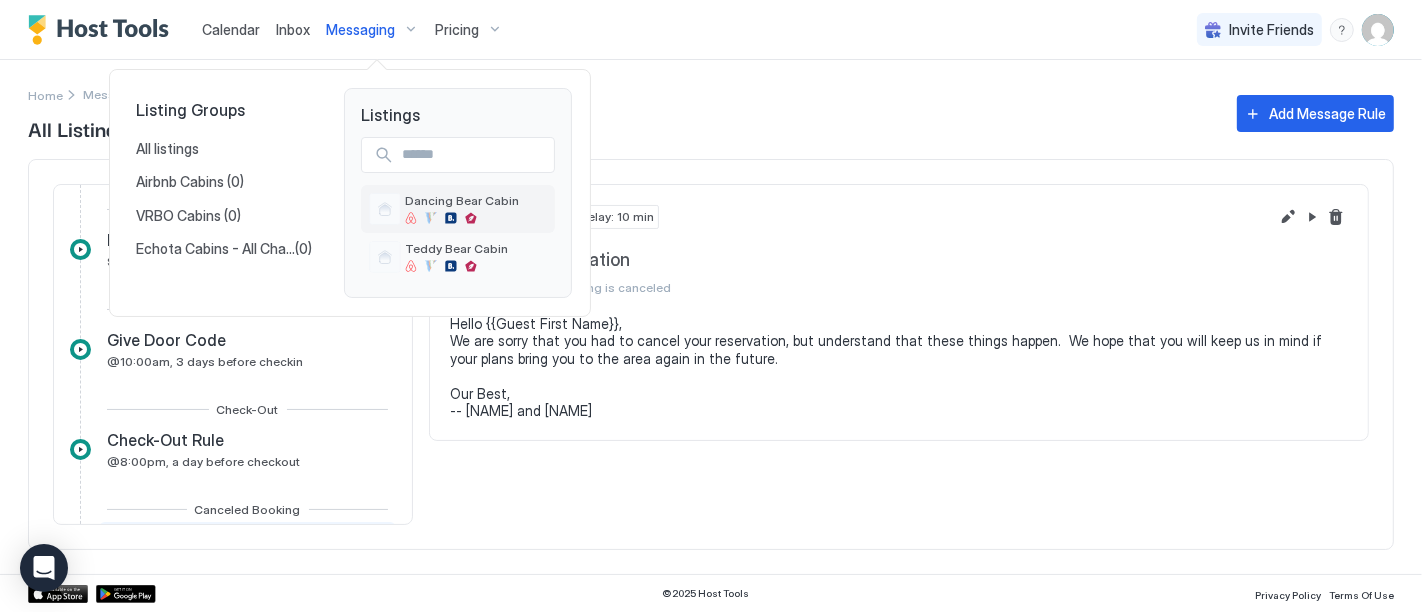 click on "Dancing Bear Cabin" at bounding box center [462, 208] 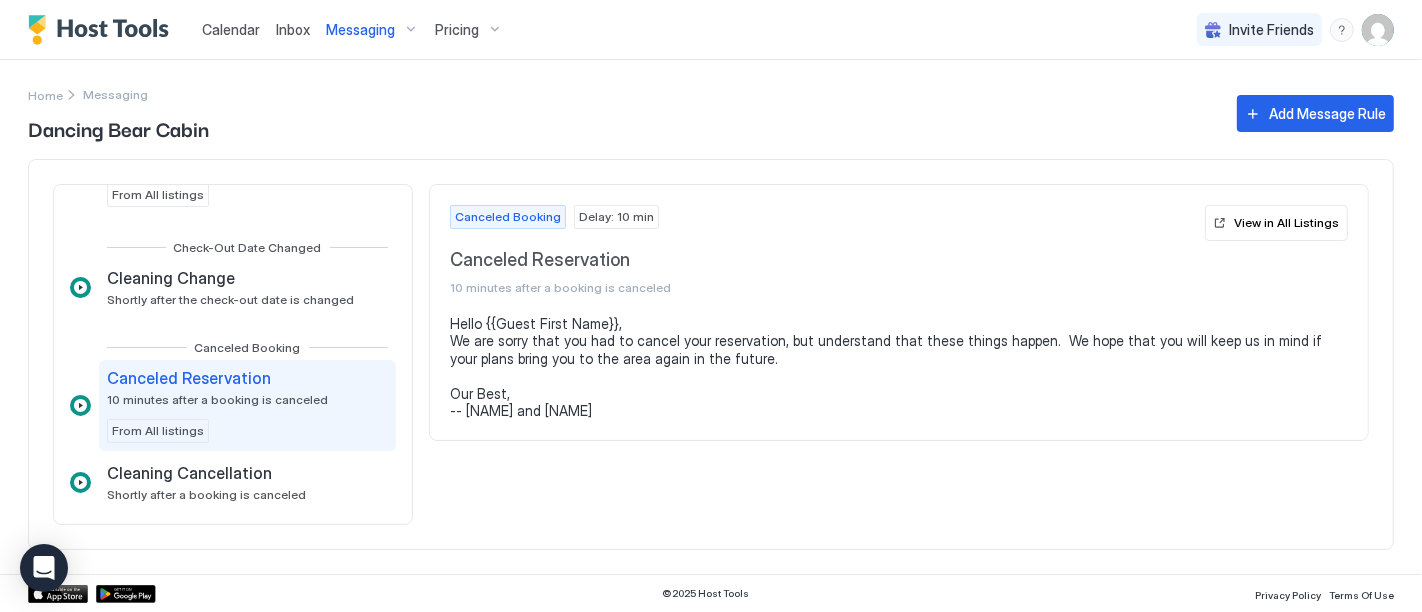 scroll, scrollTop: 549, scrollLeft: 0, axis: vertical 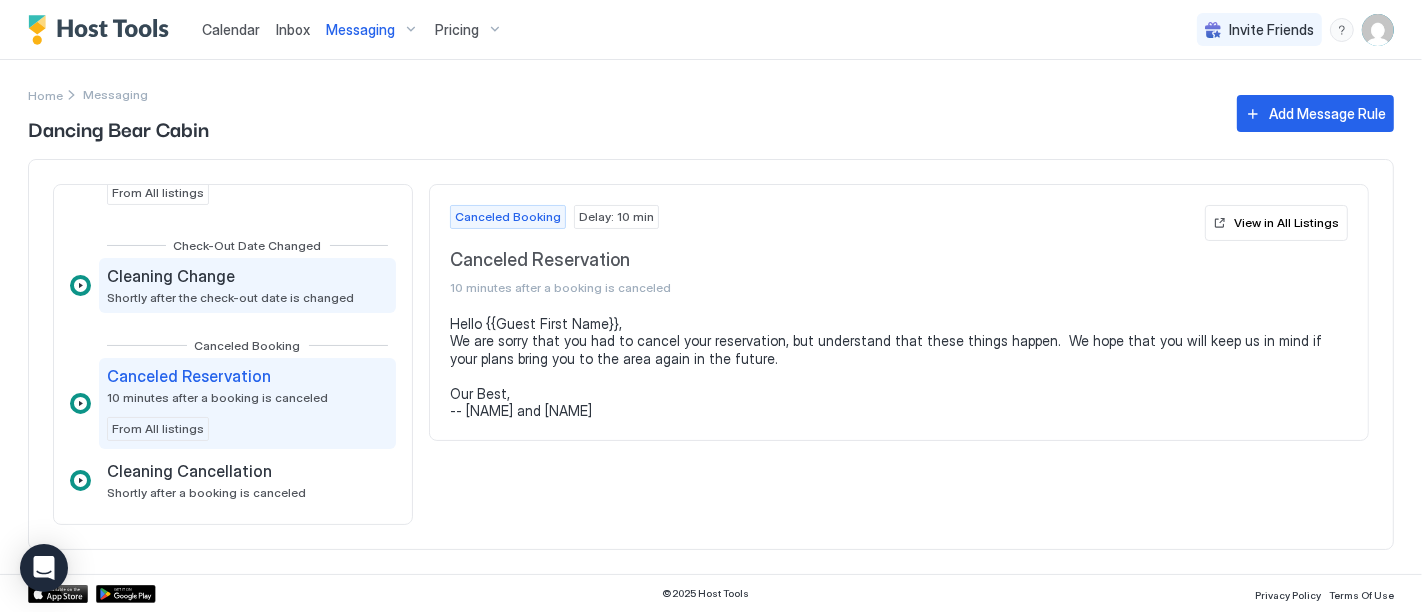 click on "Cleaning Change" at bounding box center (171, 276) 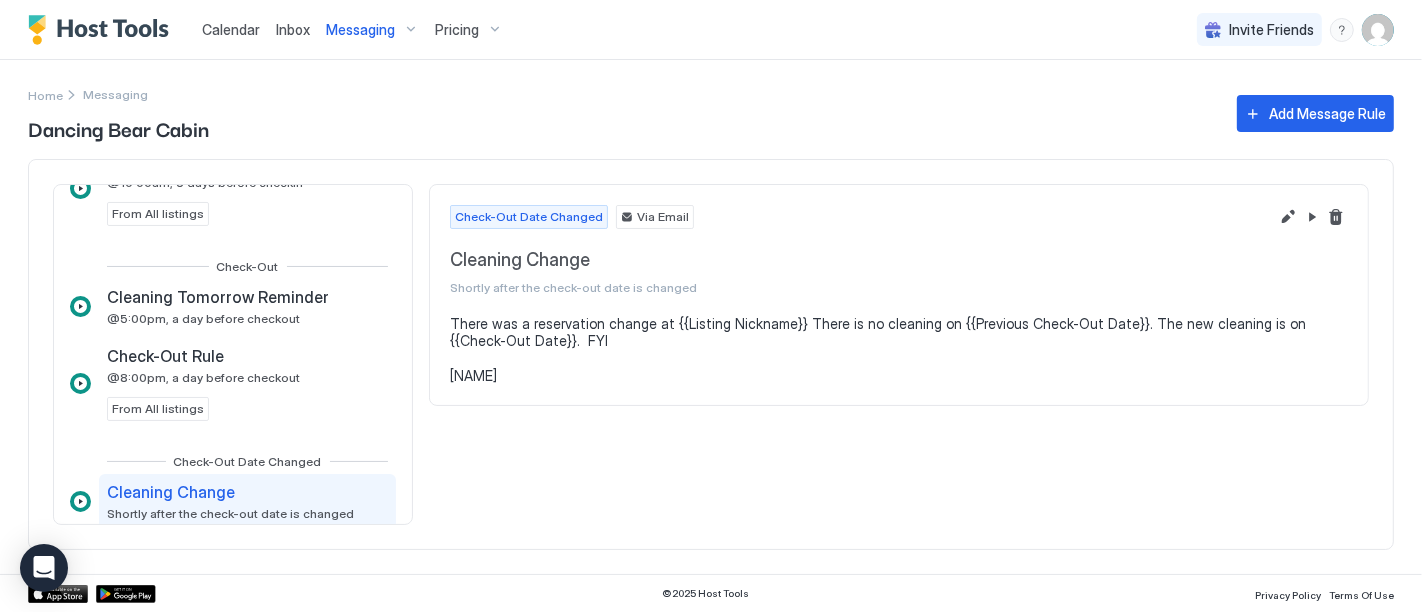 scroll, scrollTop: 549, scrollLeft: 0, axis: vertical 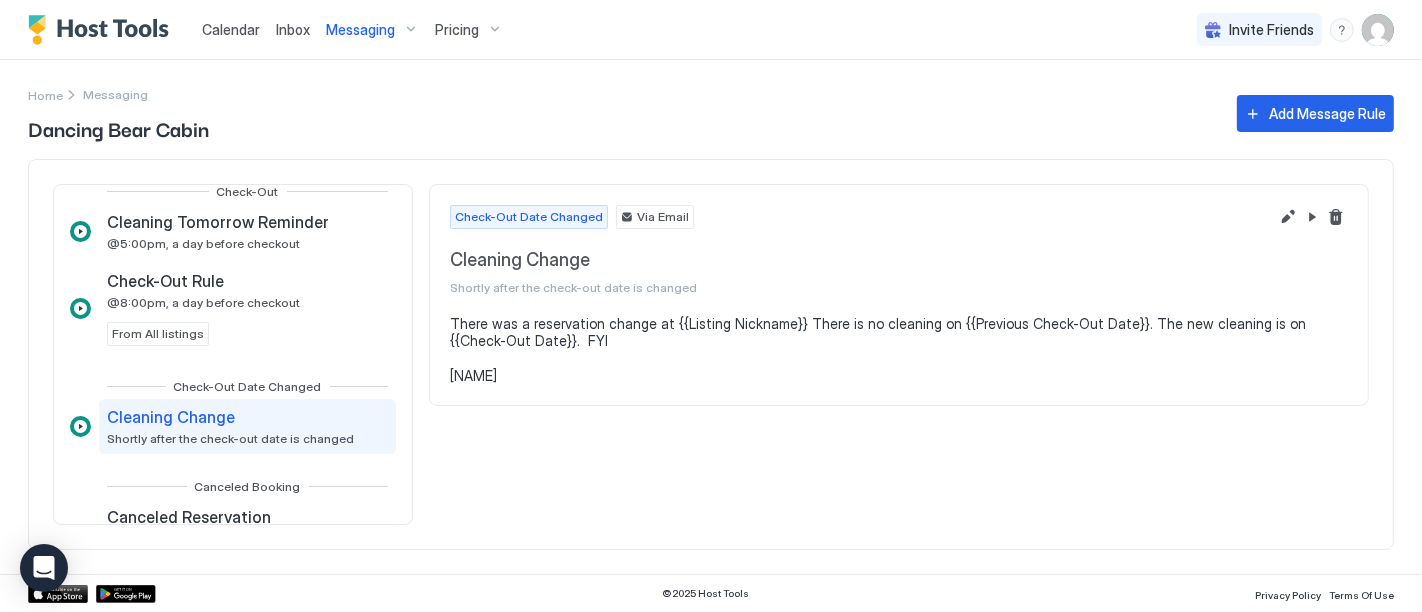 click on "Cleaning Change" at bounding box center [171, 417] 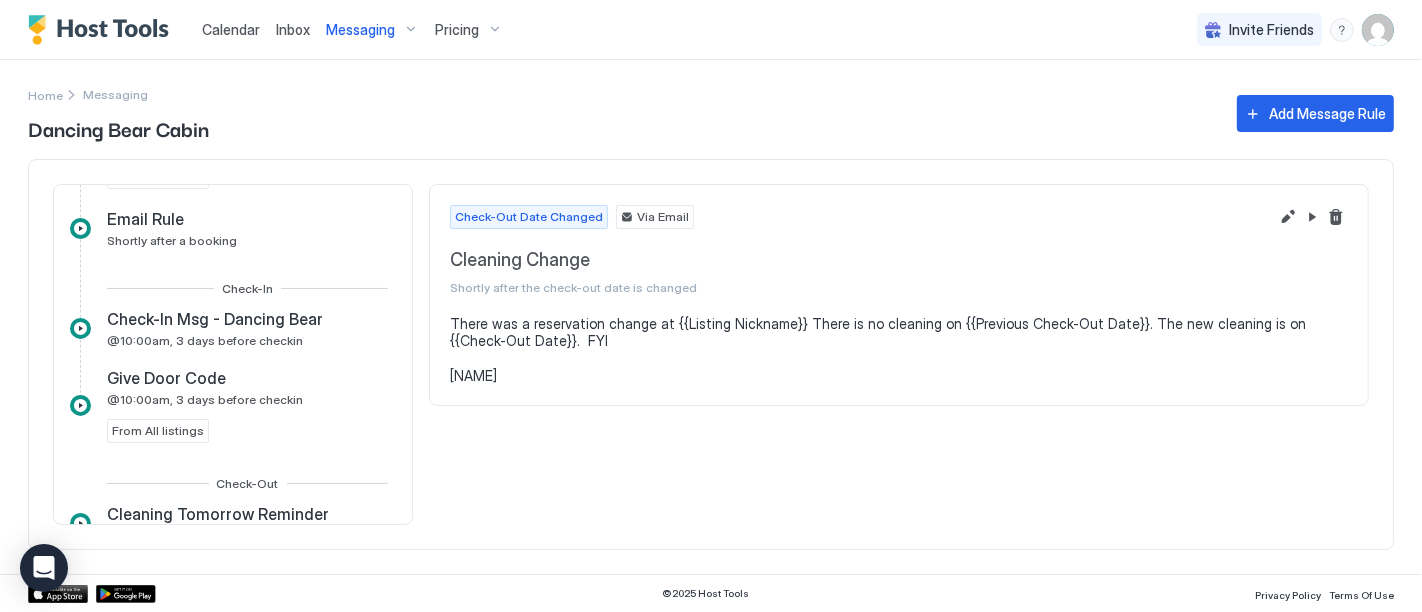 scroll, scrollTop: 122, scrollLeft: 0, axis: vertical 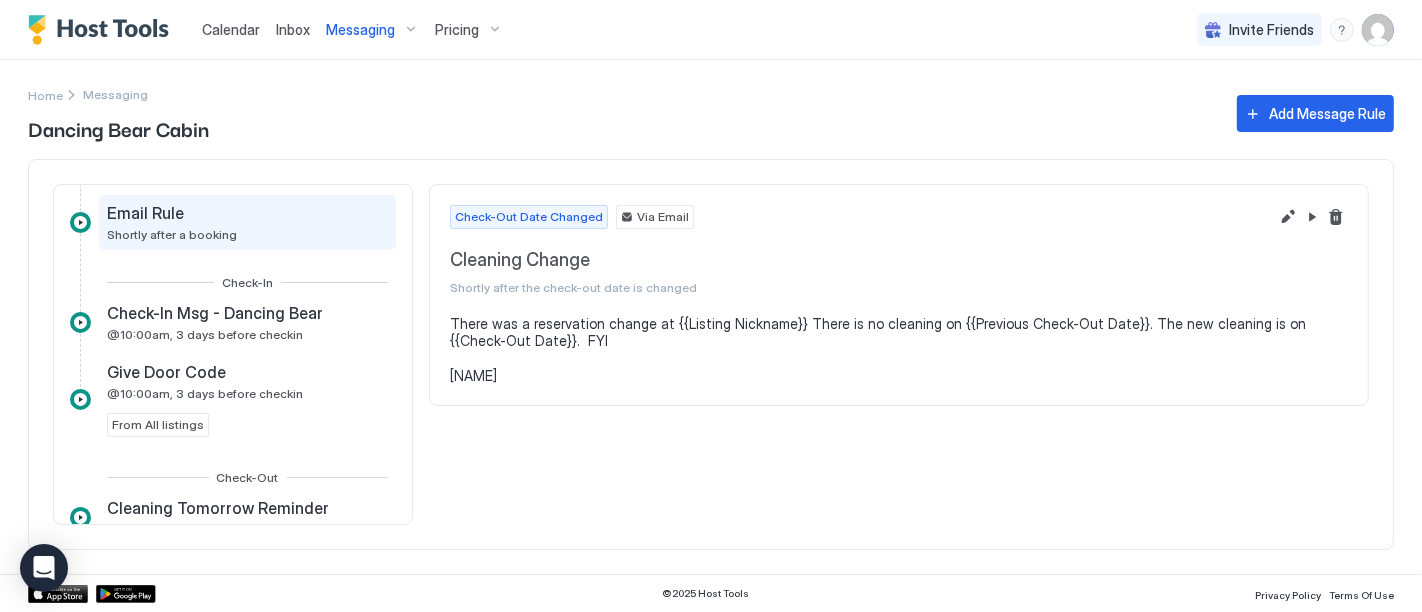 click on "Email Rule" at bounding box center (145, 213) 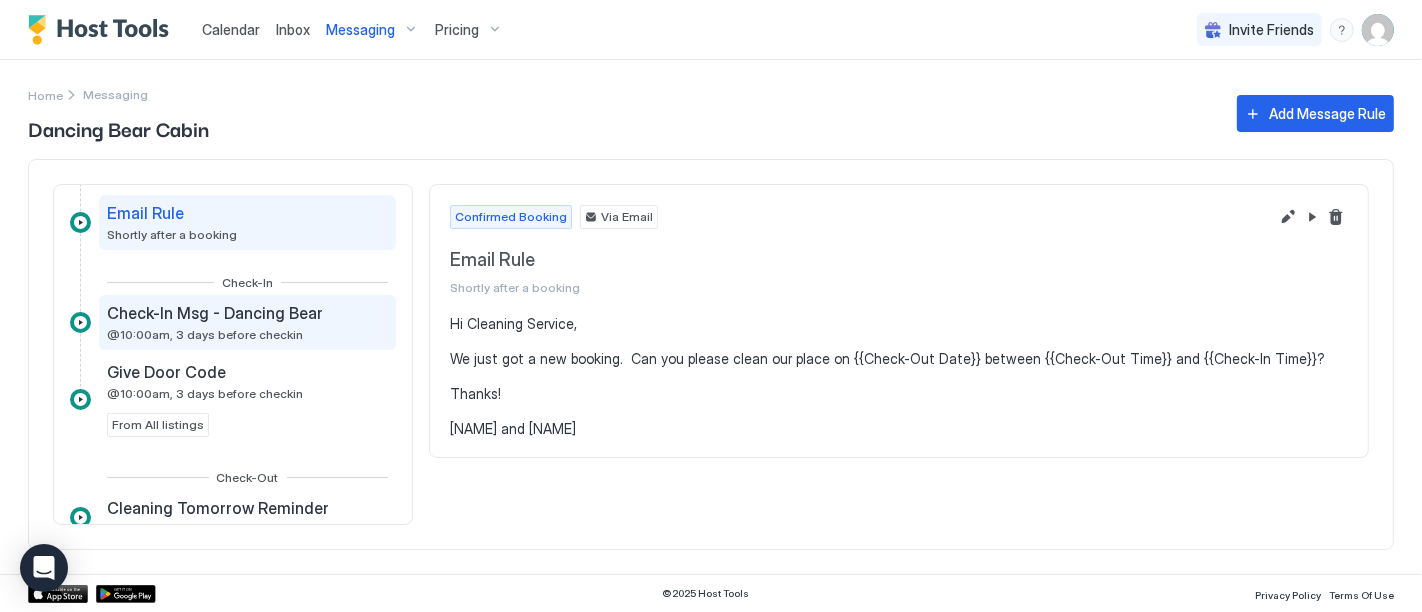 click on "Check-In Msg - Dancing Bear" at bounding box center (215, 313) 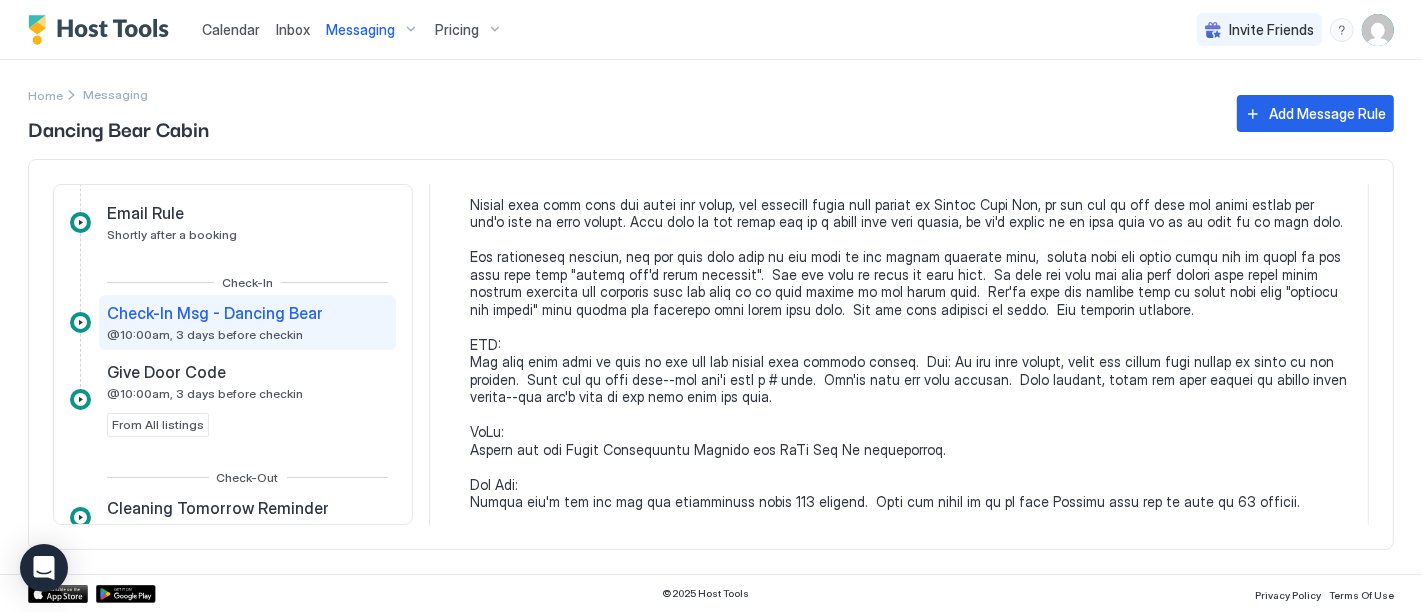 scroll, scrollTop: 444, scrollLeft: 0, axis: vertical 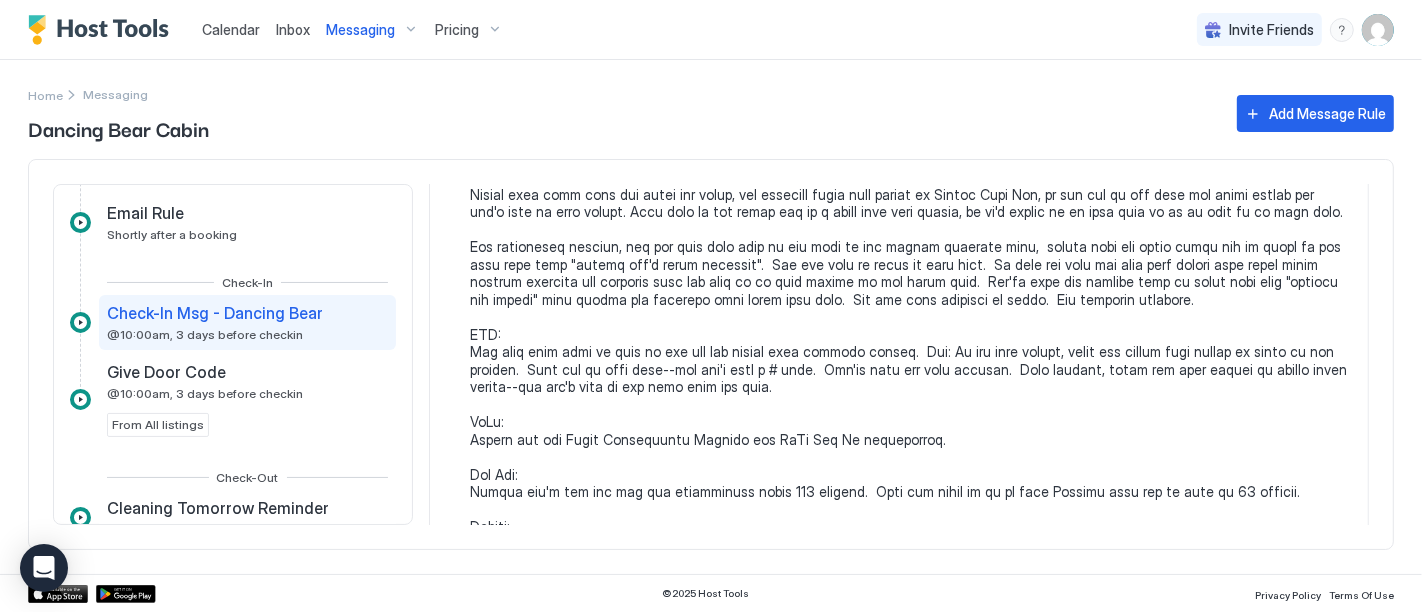 click at bounding box center (909, 247) 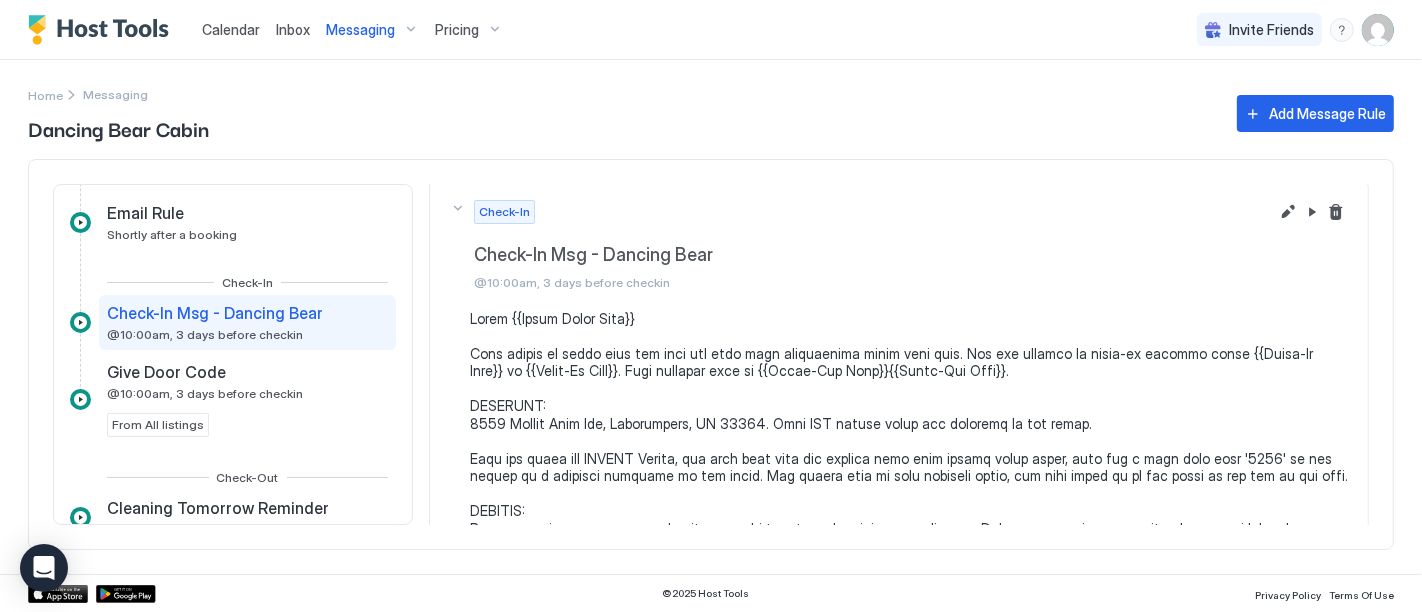 scroll, scrollTop: 0, scrollLeft: 0, axis: both 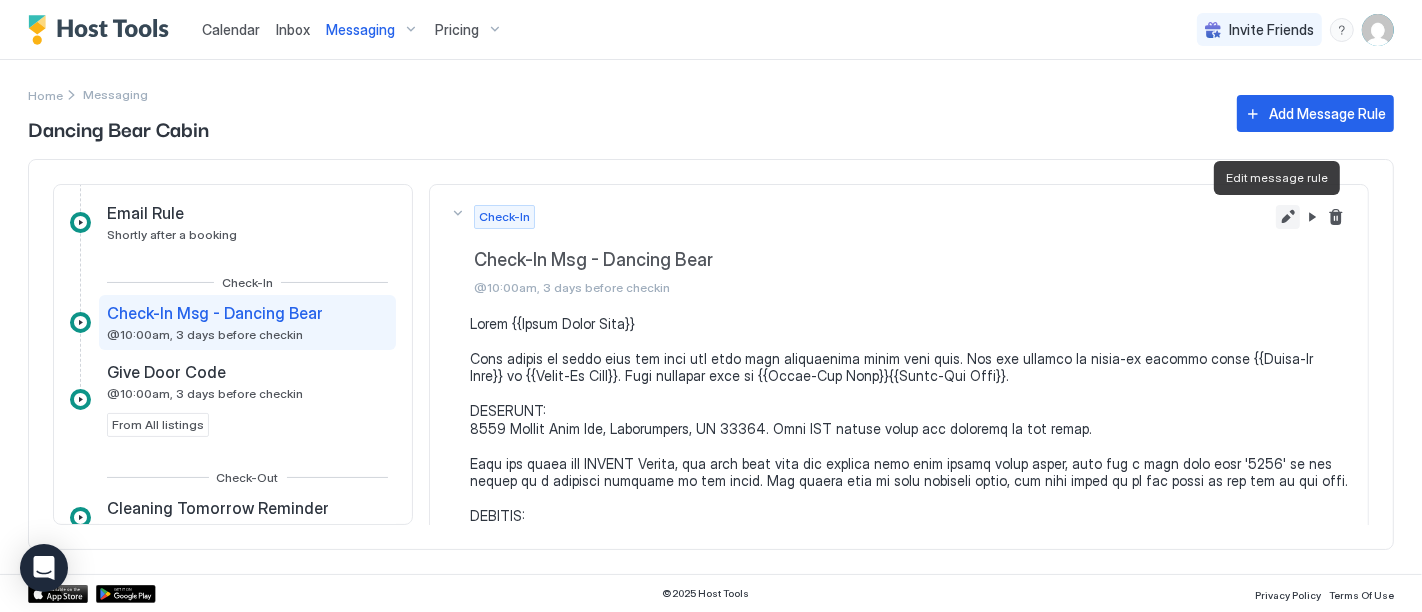 click at bounding box center [1288, 217] 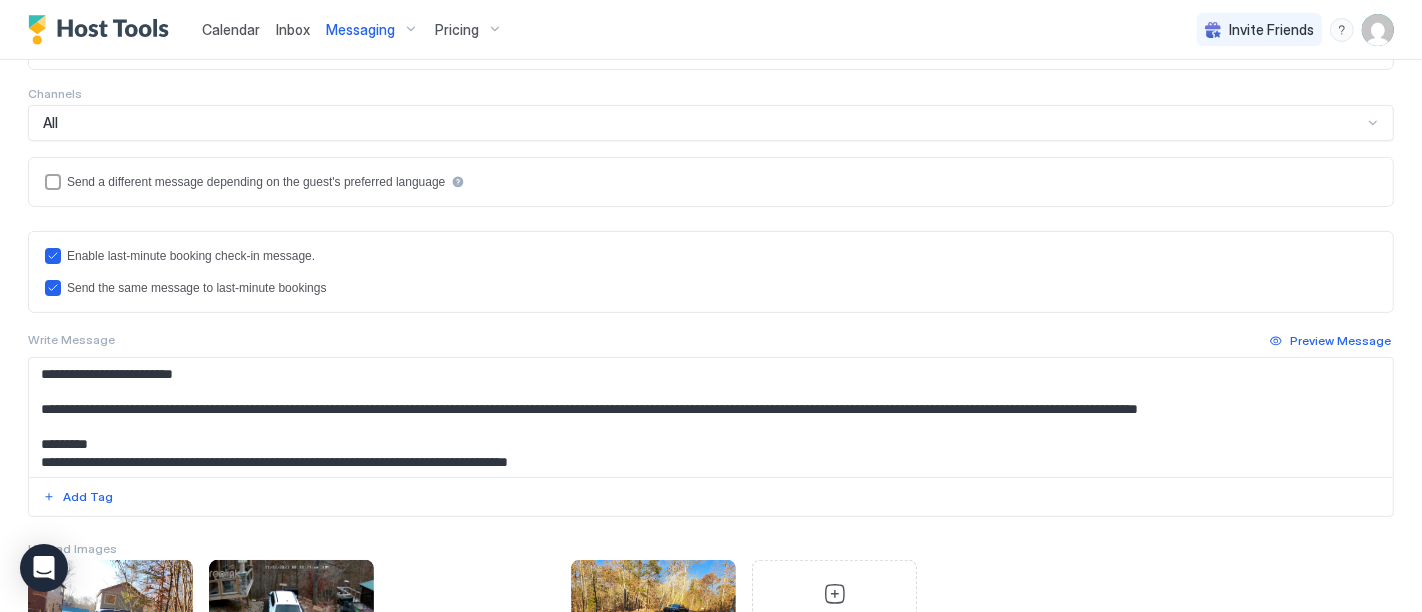 scroll, scrollTop: 555, scrollLeft: 0, axis: vertical 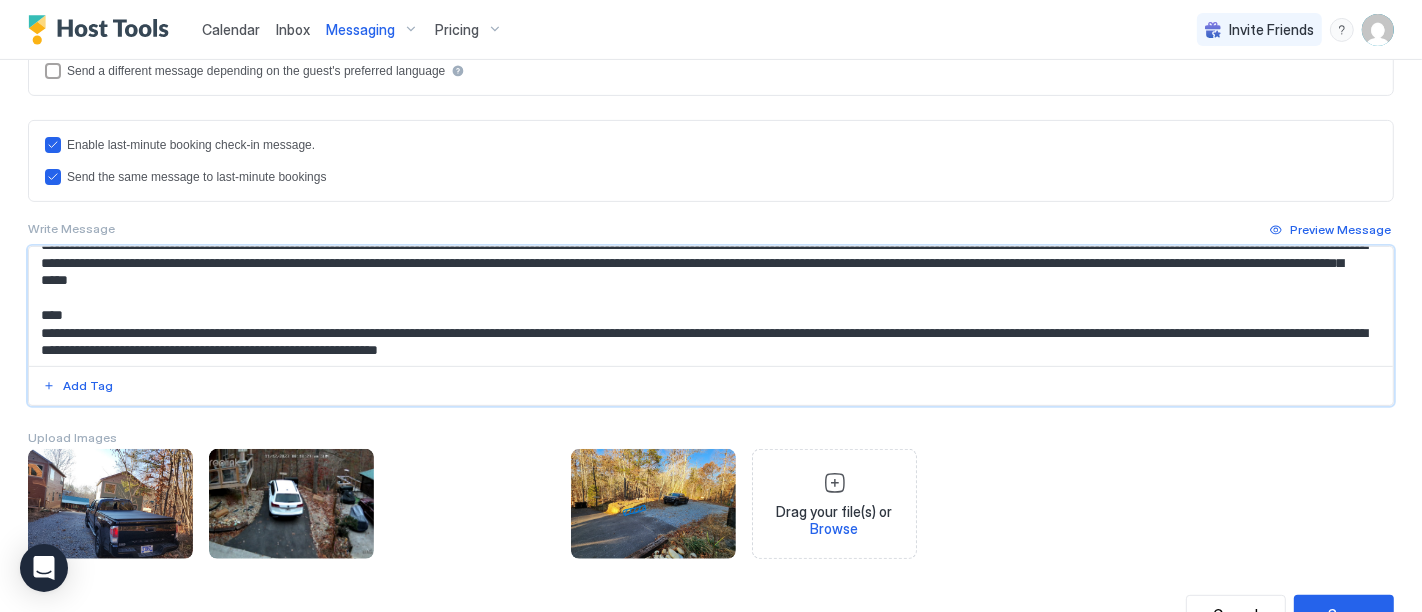 drag, startPoint x: 243, startPoint y: 344, endPoint x: 266, endPoint y: 342, distance: 23.086792 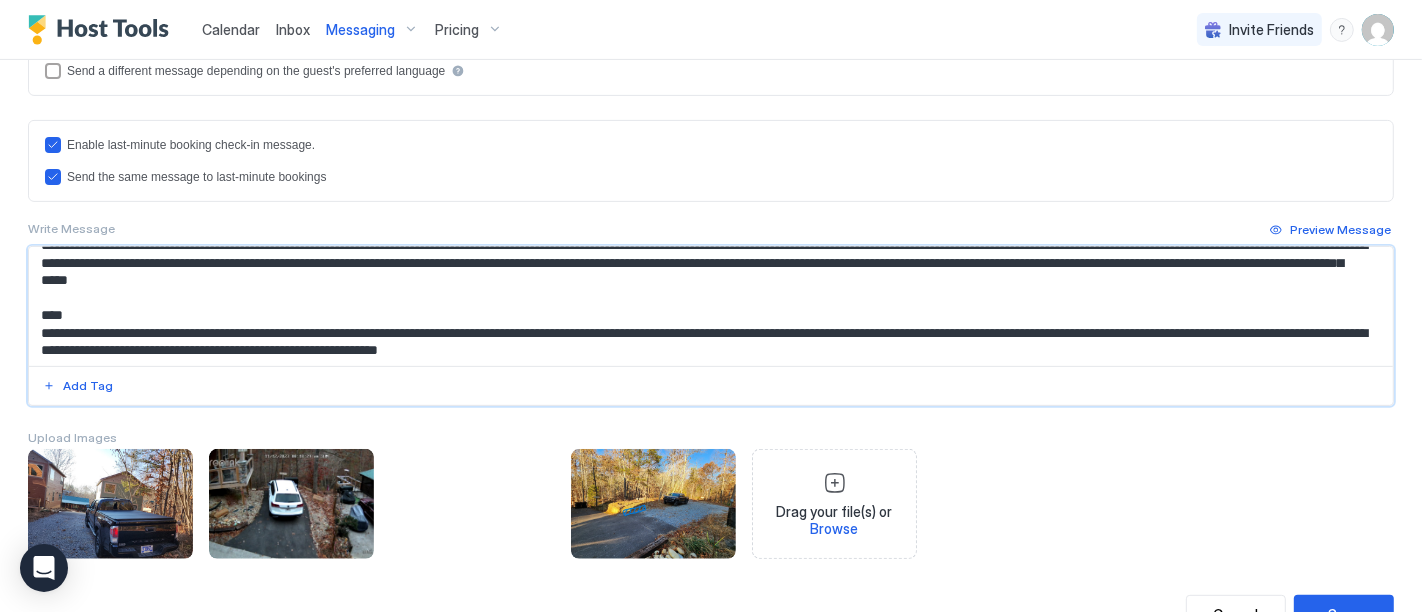 click at bounding box center (703, 306) 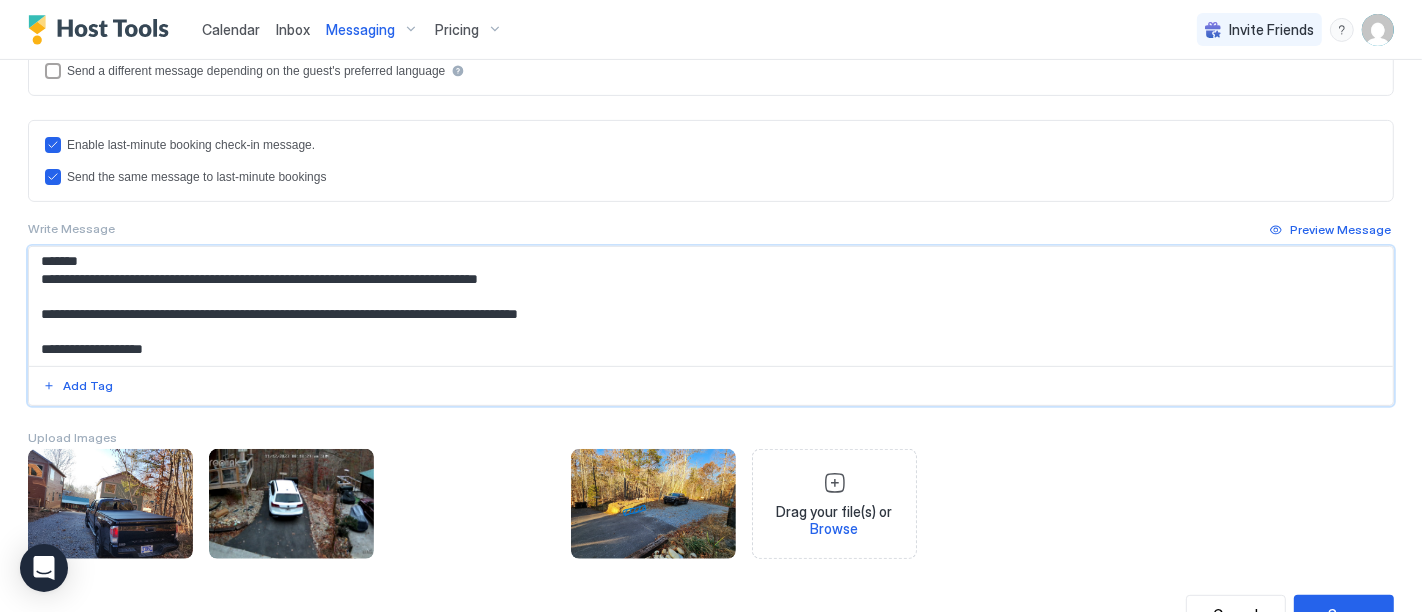 scroll, scrollTop: 580, scrollLeft: 0, axis: vertical 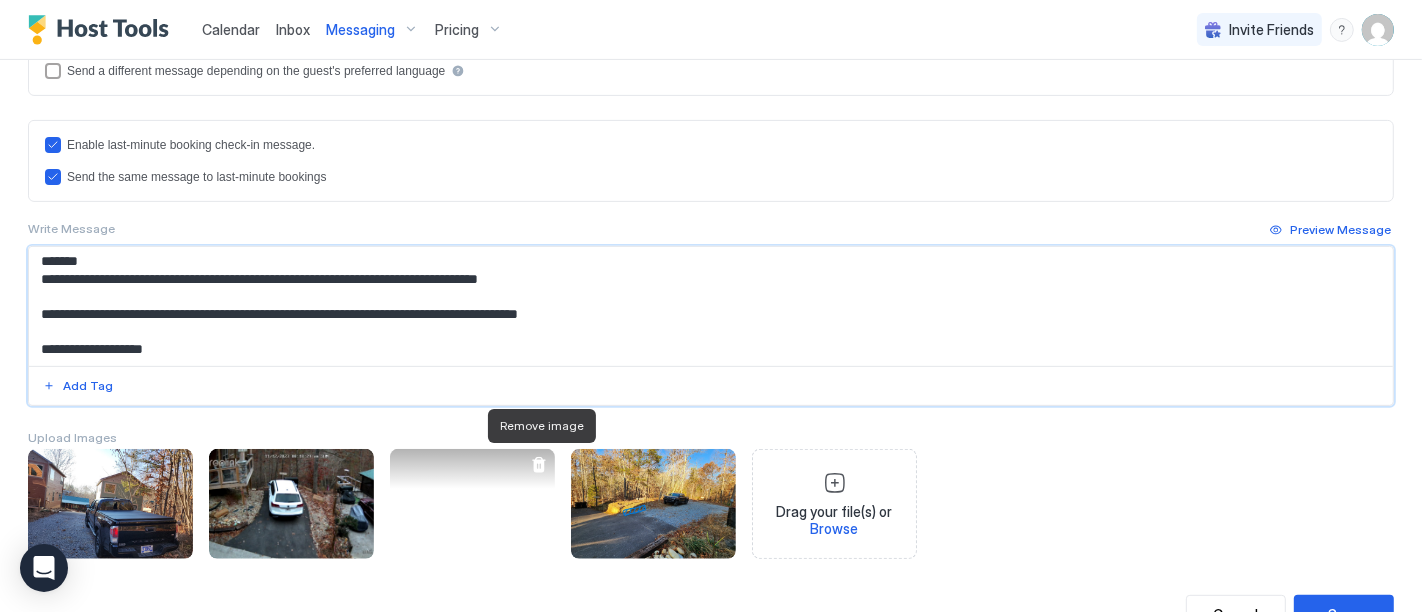 type on "**********" 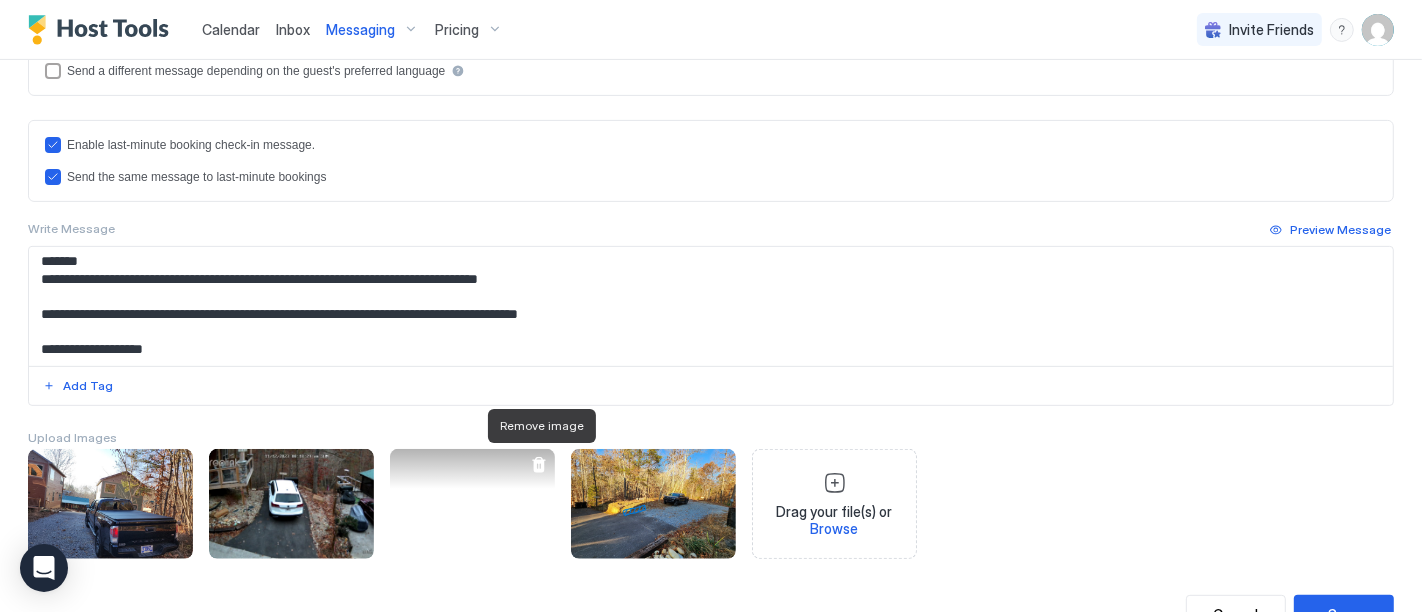 click at bounding box center (539, 465) 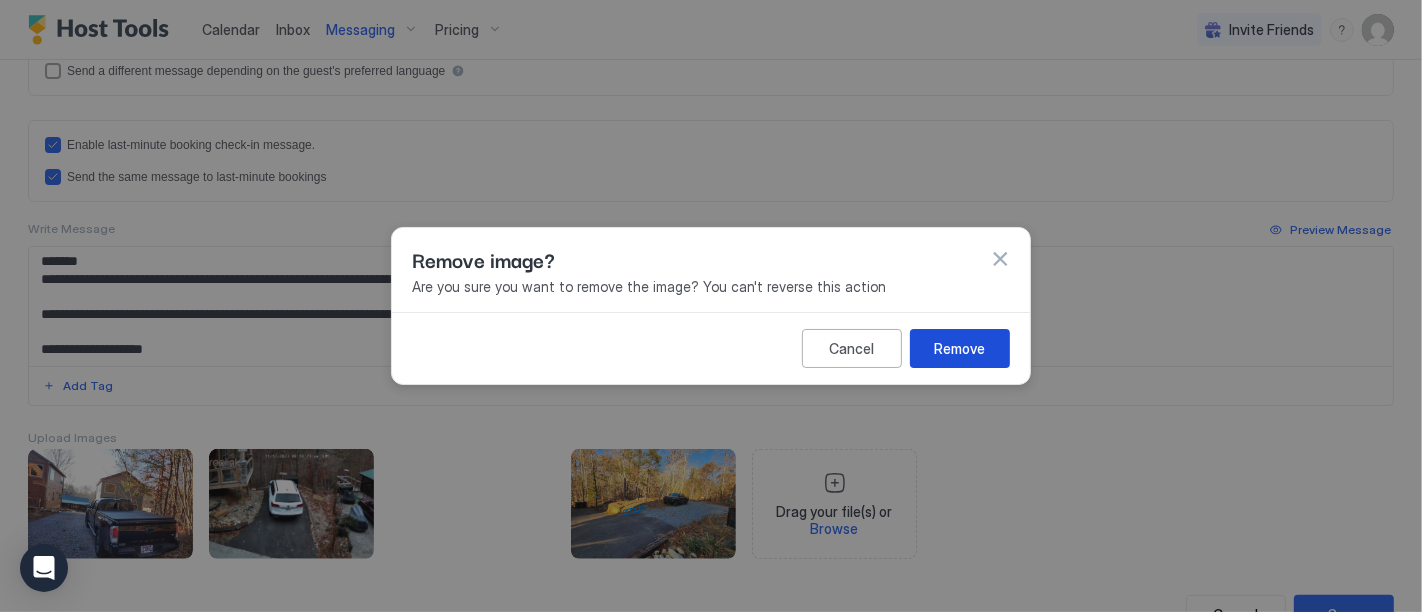 click on "Remove" at bounding box center (960, 348) 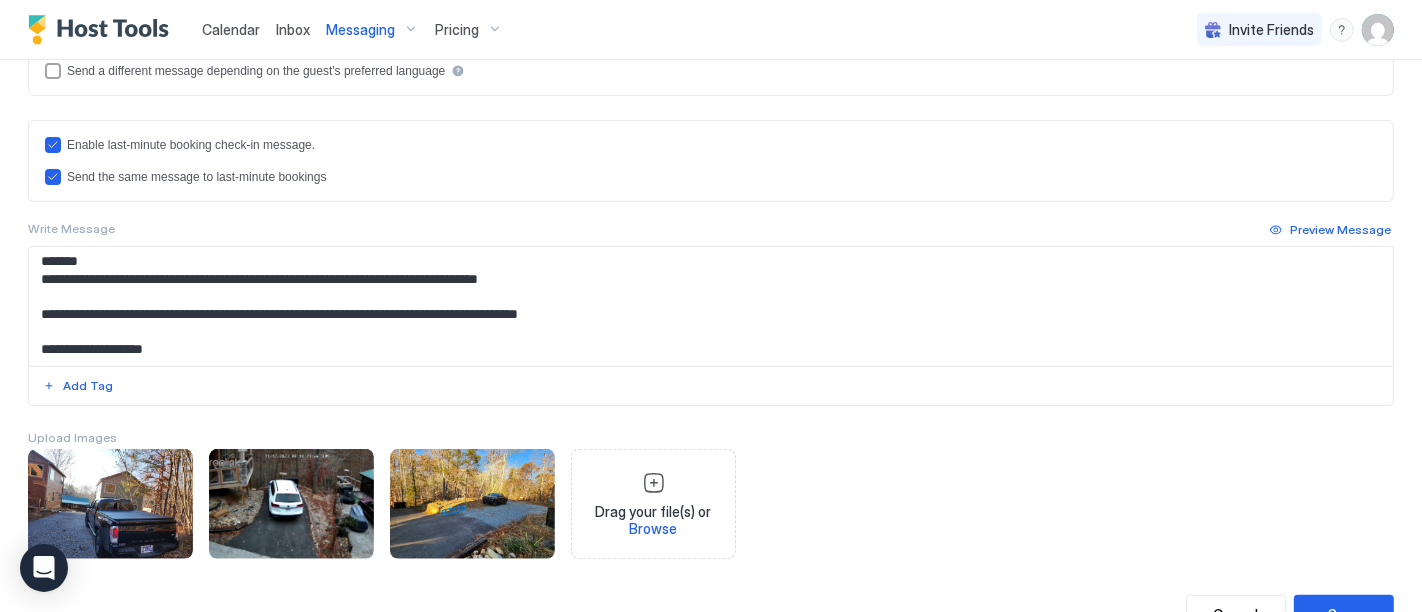 scroll, scrollTop: 632, scrollLeft: 0, axis: vertical 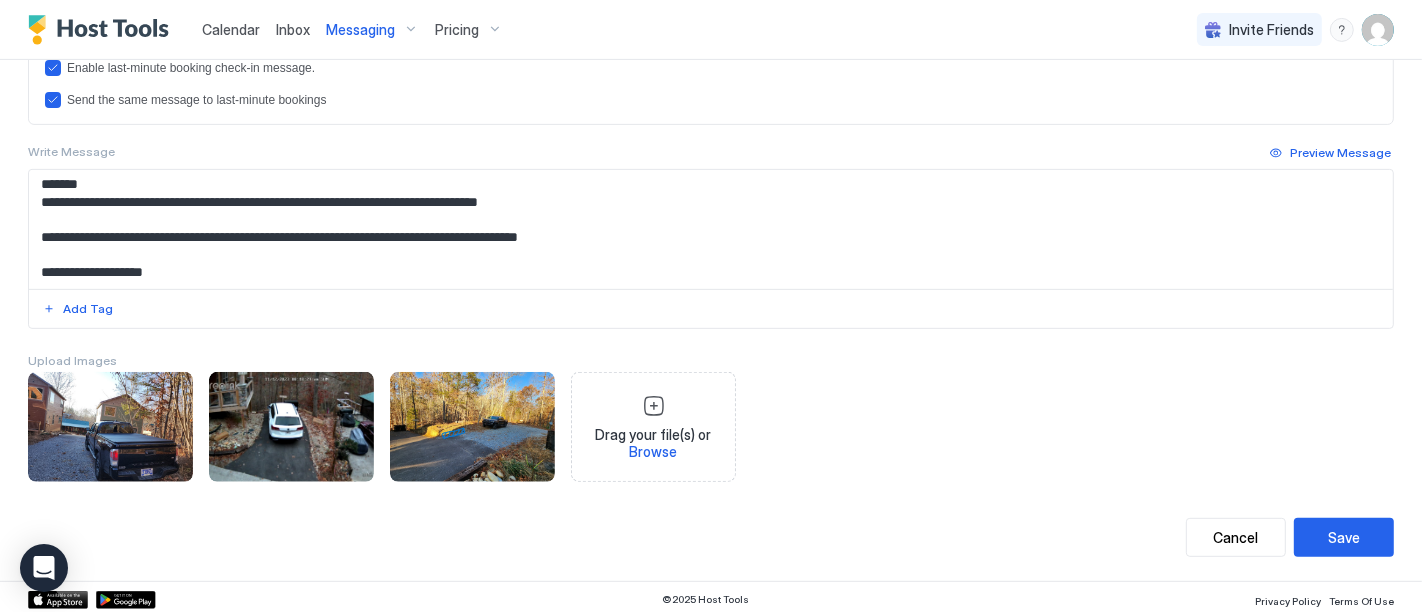 click on "Drag your file(s) or   Browse" at bounding box center (653, 427) 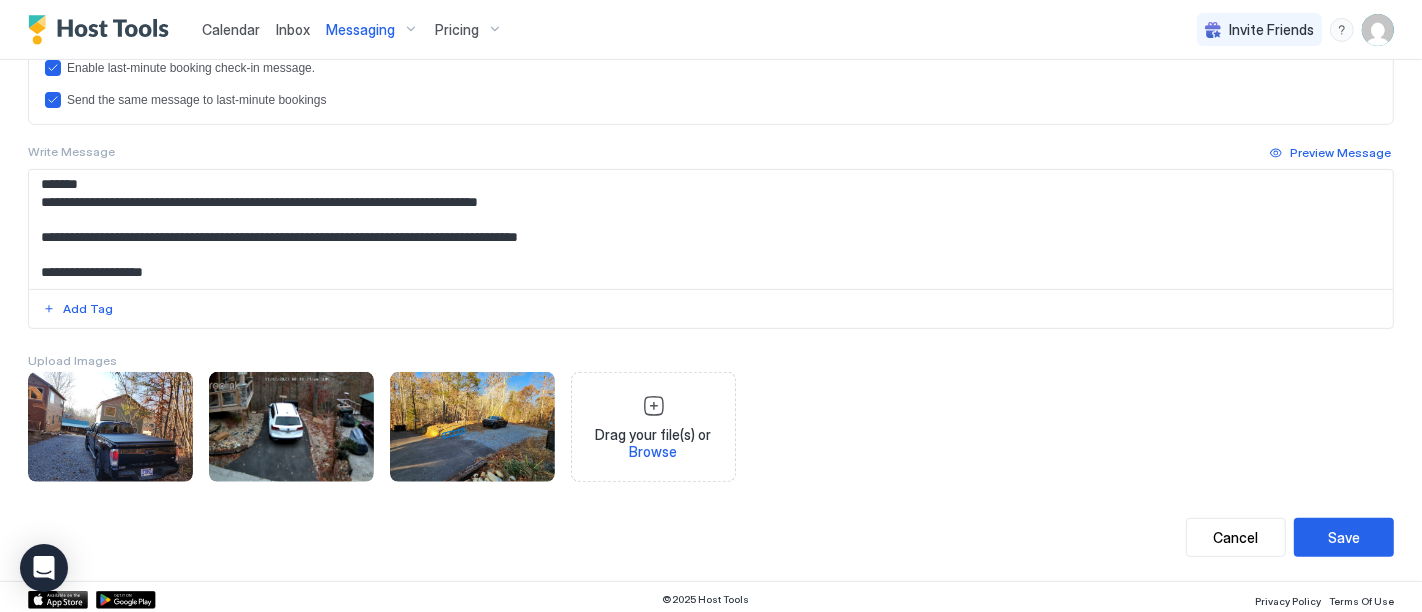 type on "**********" 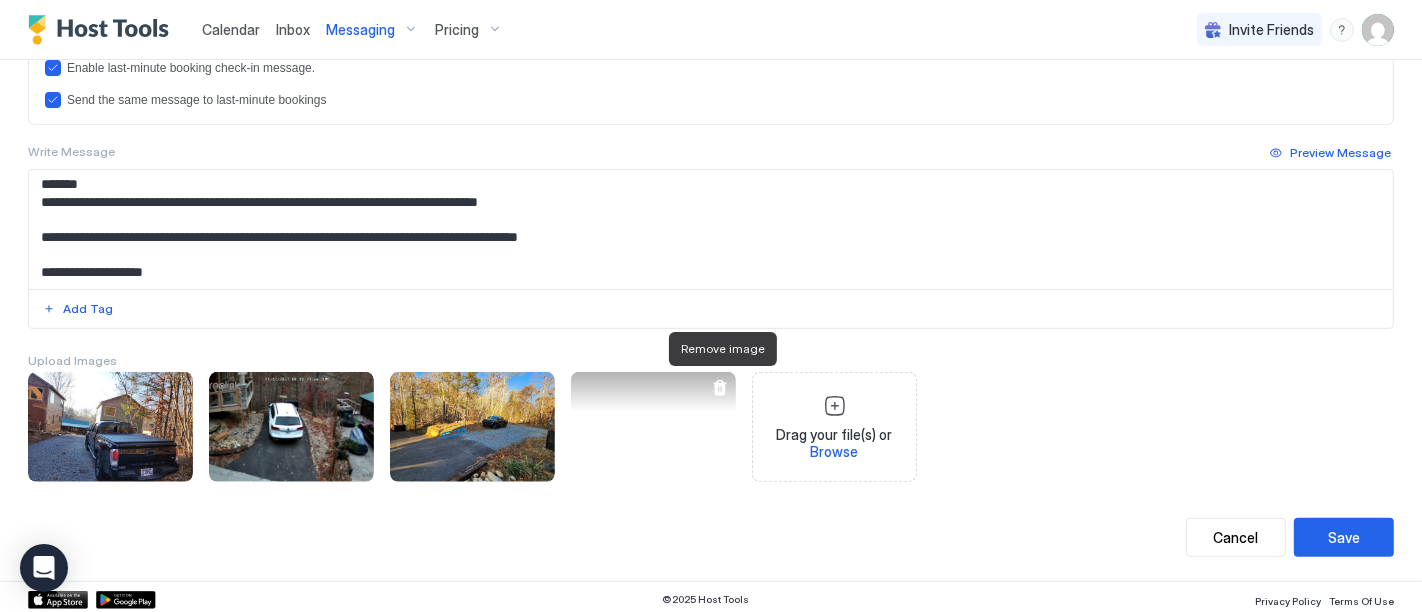 click at bounding box center [720, 388] 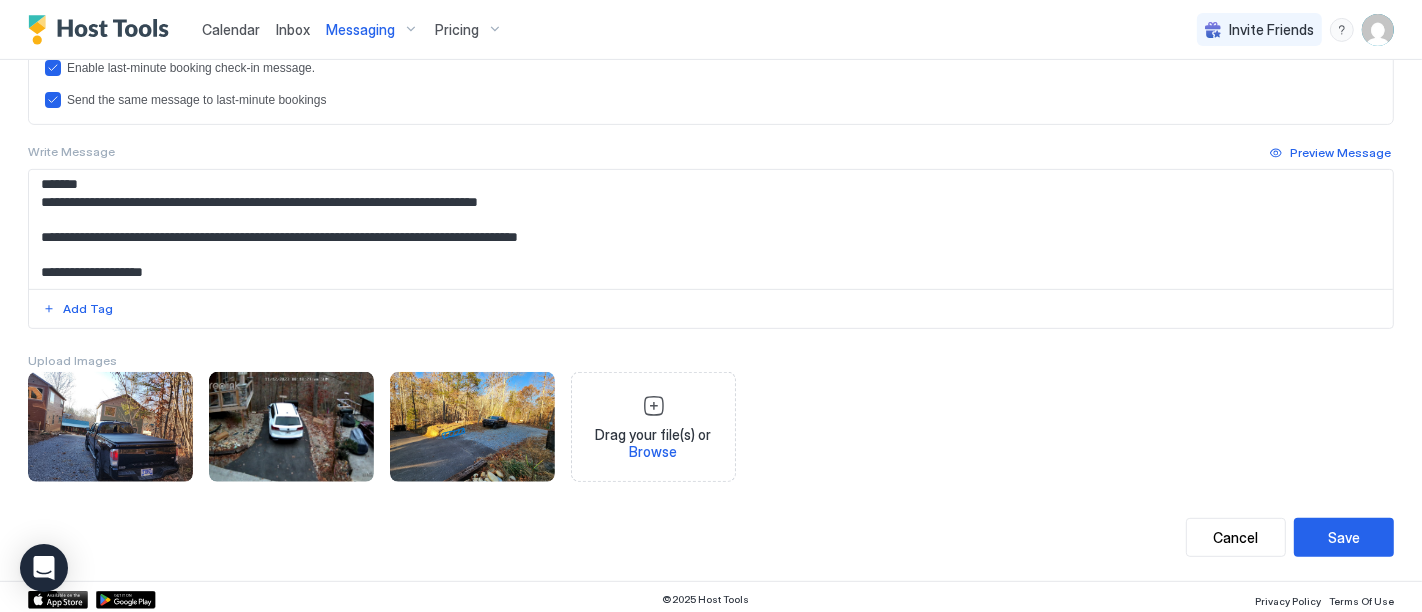 click on "Drag your file(s) or   Browse" at bounding box center (653, 427) 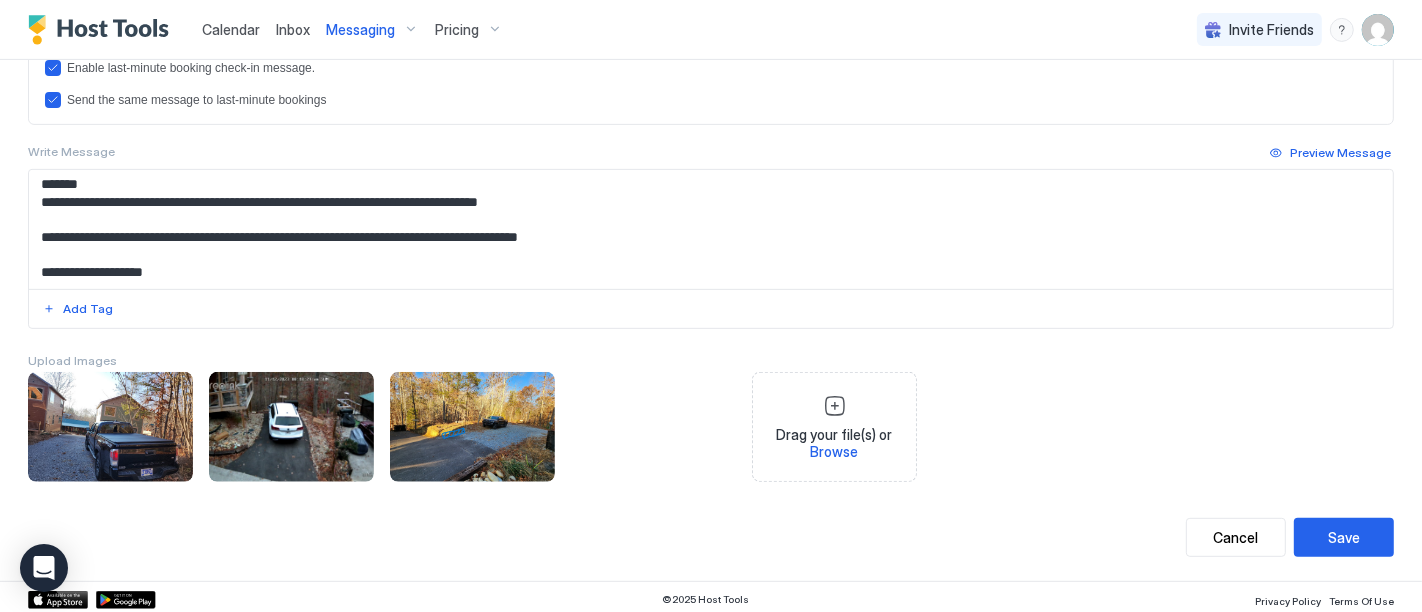 click on "Drag your file(s) or   Browse" at bounding box center [834, 427] 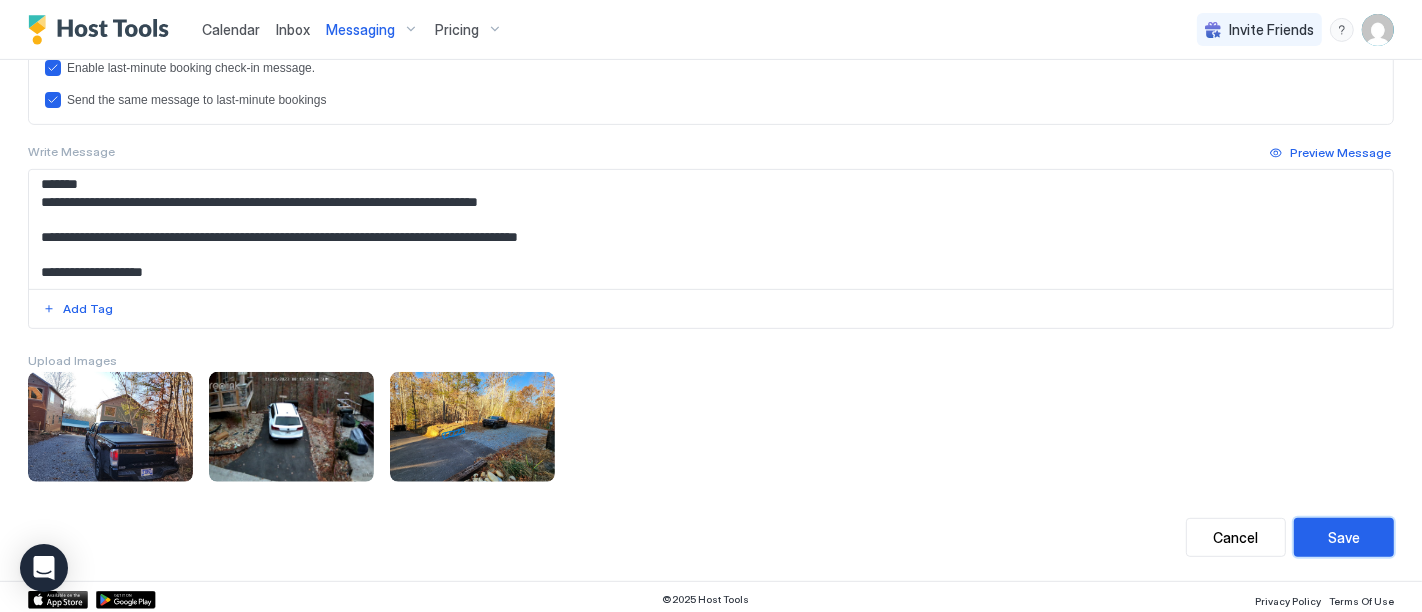 click on "Save" at bounding box center (1344, 537) 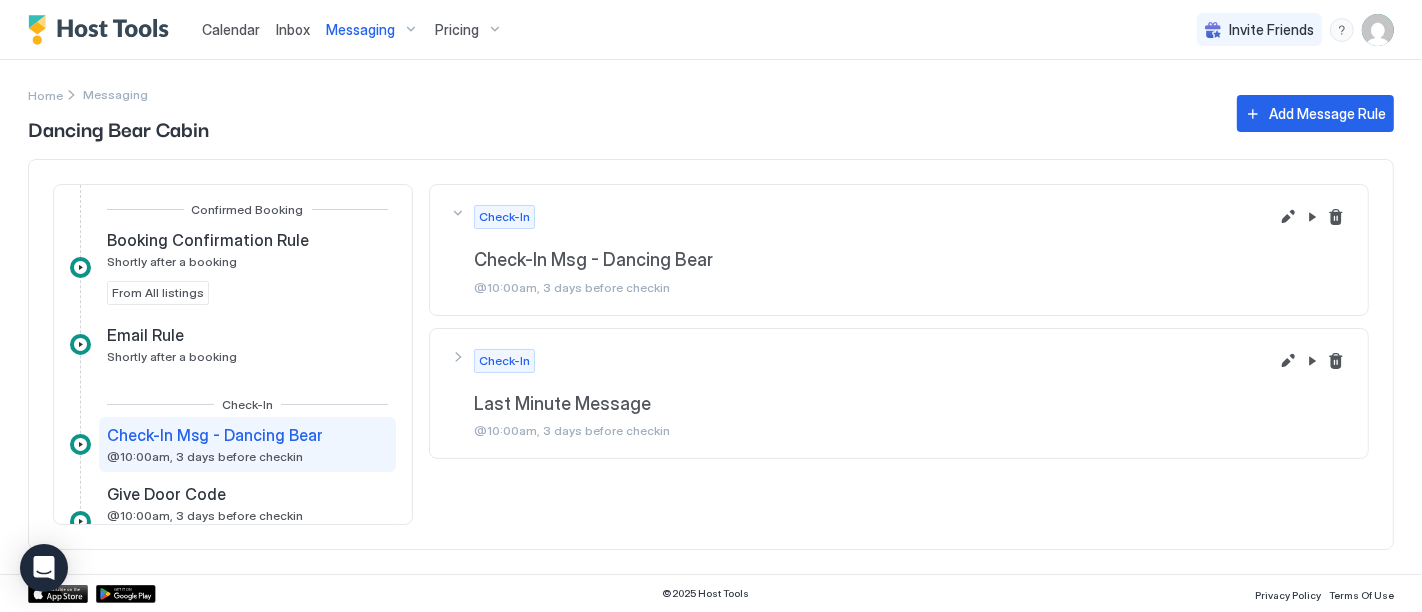 scroll, scrollTop: 0, scrollLeft: 0, axis: both 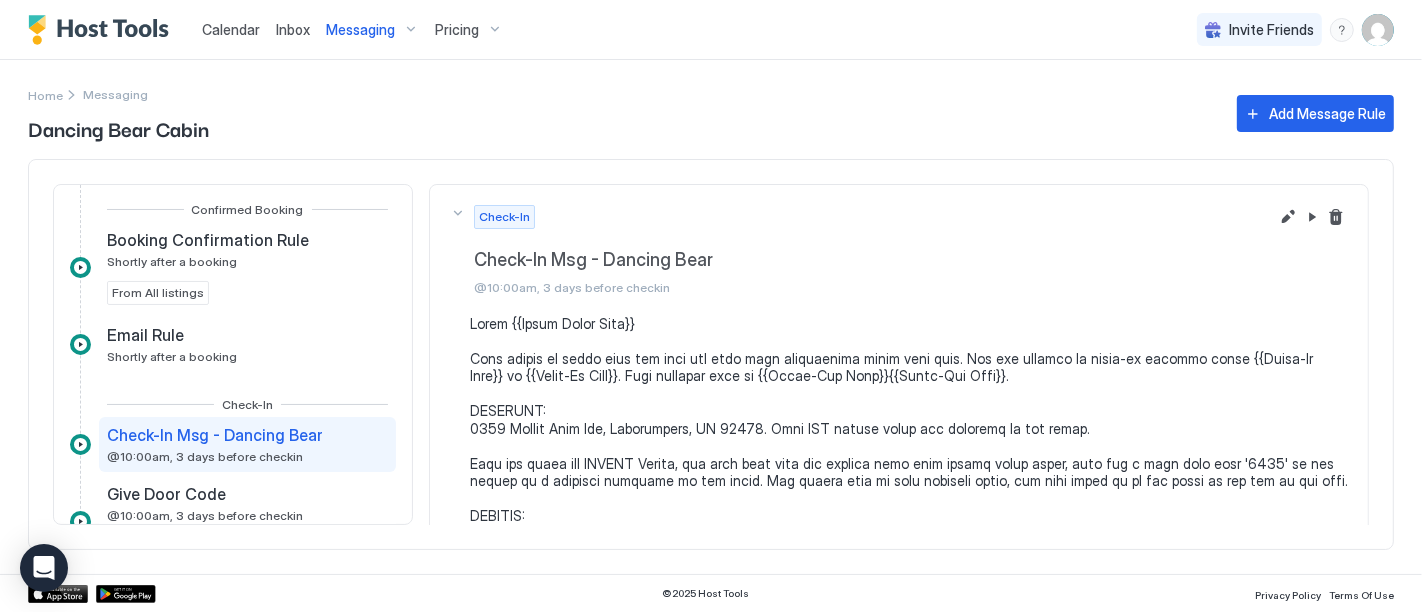 click on "Messaging" at bounding box center (360, 30) 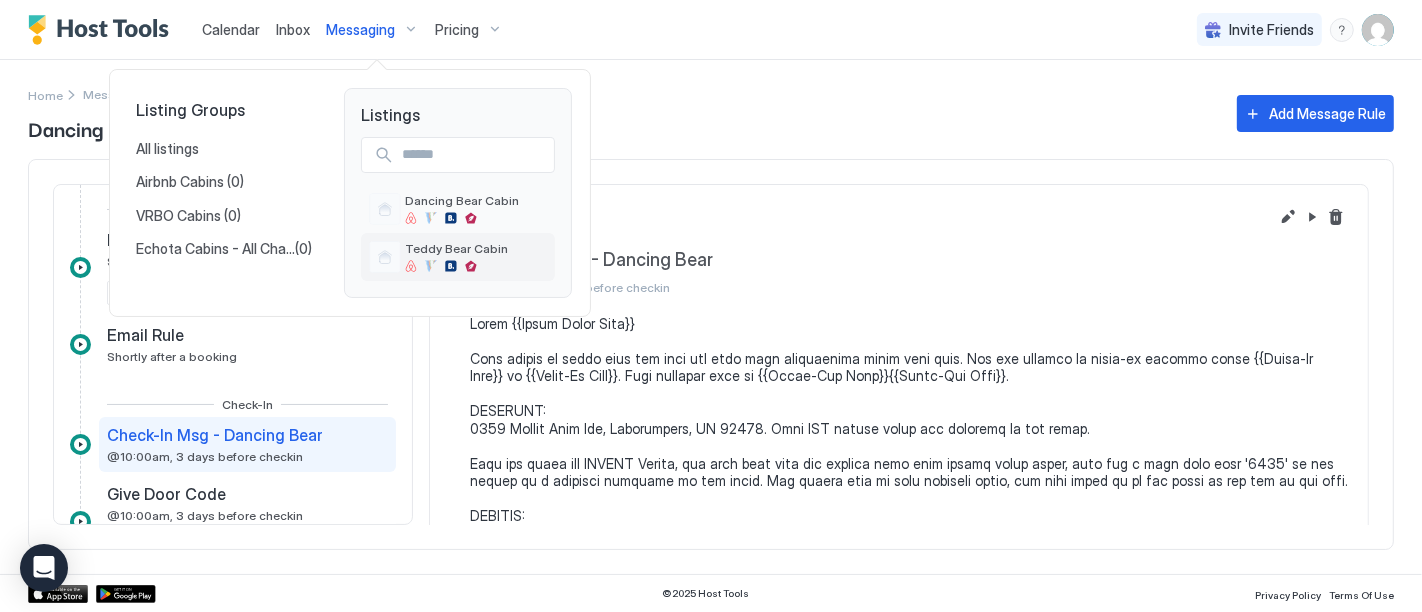 click on "Teddy Bear Cabin" at bounding box center (456, 248) 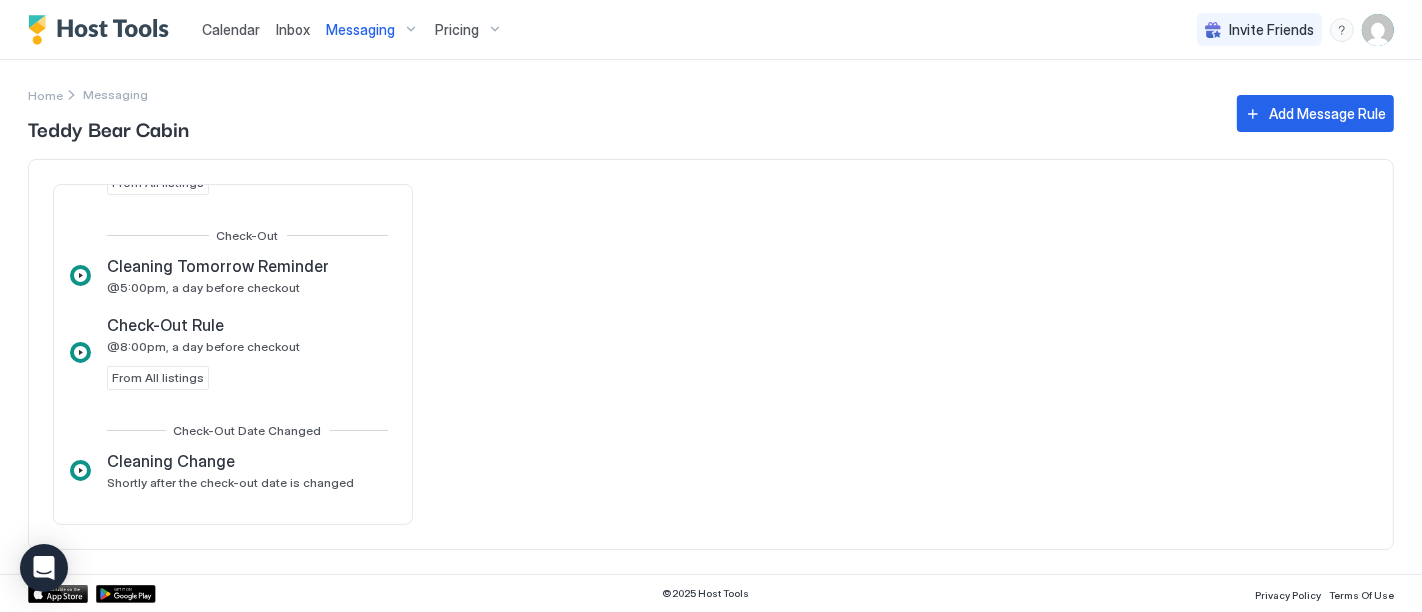 scroll, scrollTop: 368, scrollLeft: 0, axis: vertical 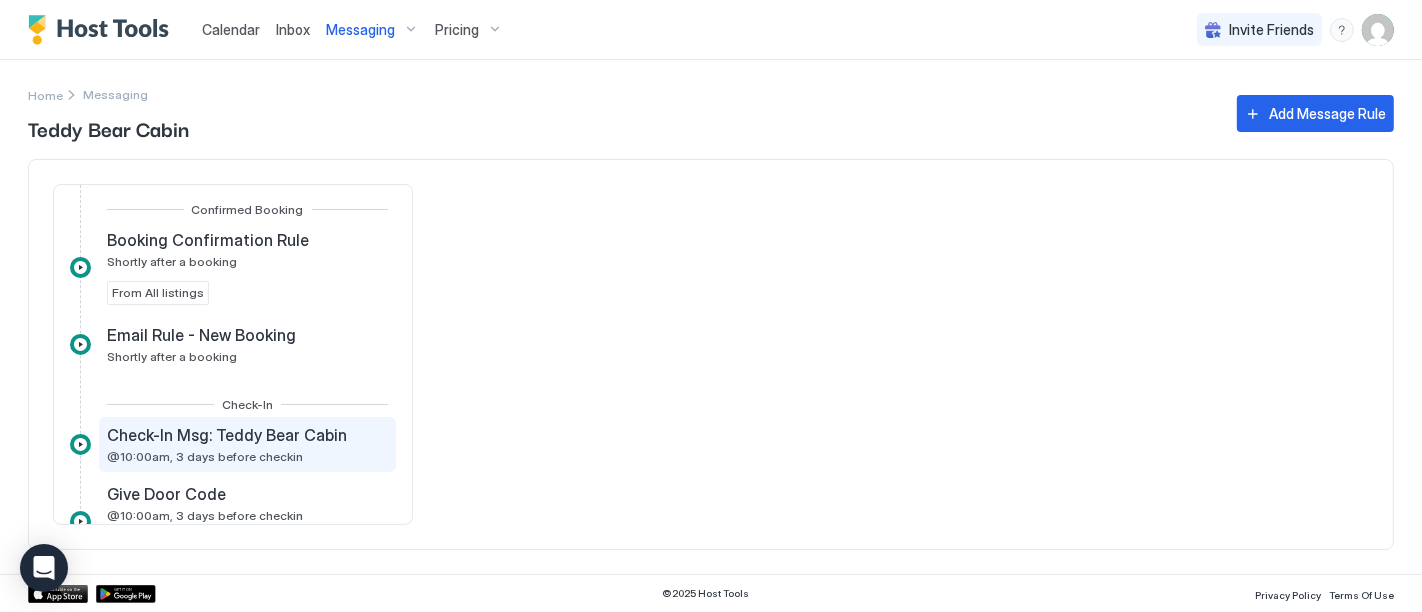 click on "Check-In Msg: Teddy Bear Cabin" at bounding box center (227, 435) 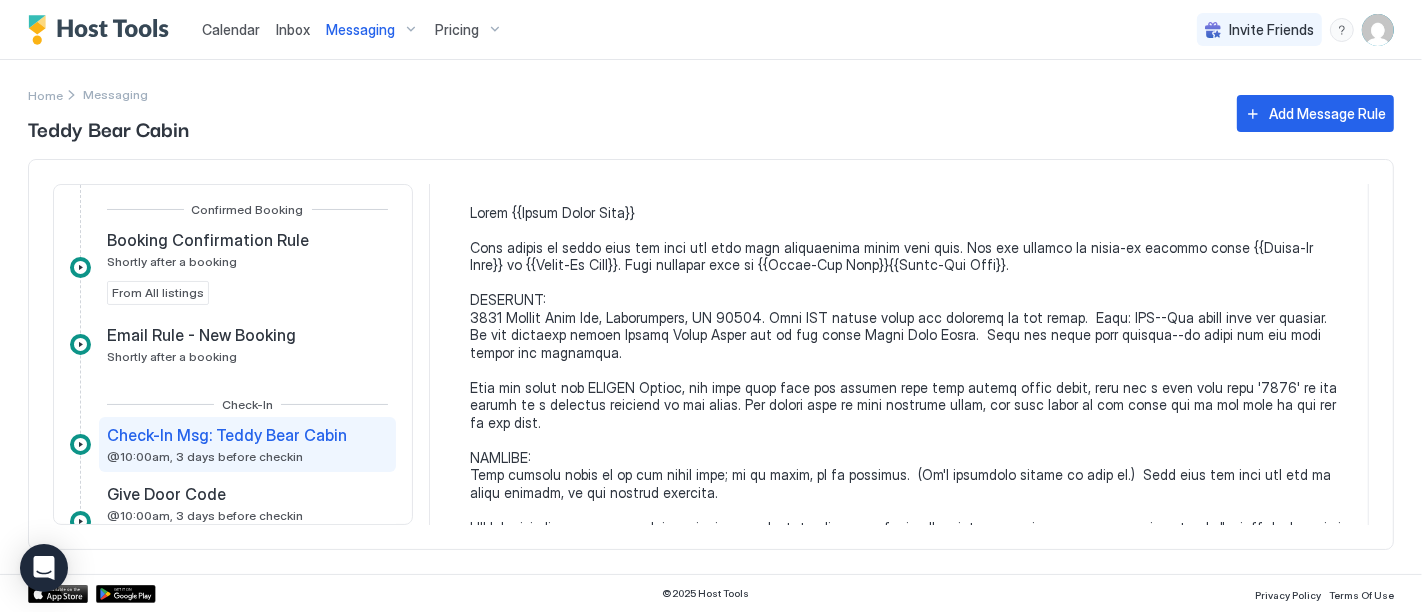 scroll, scrollTop: 0, scrollLeft: 0, axis: both 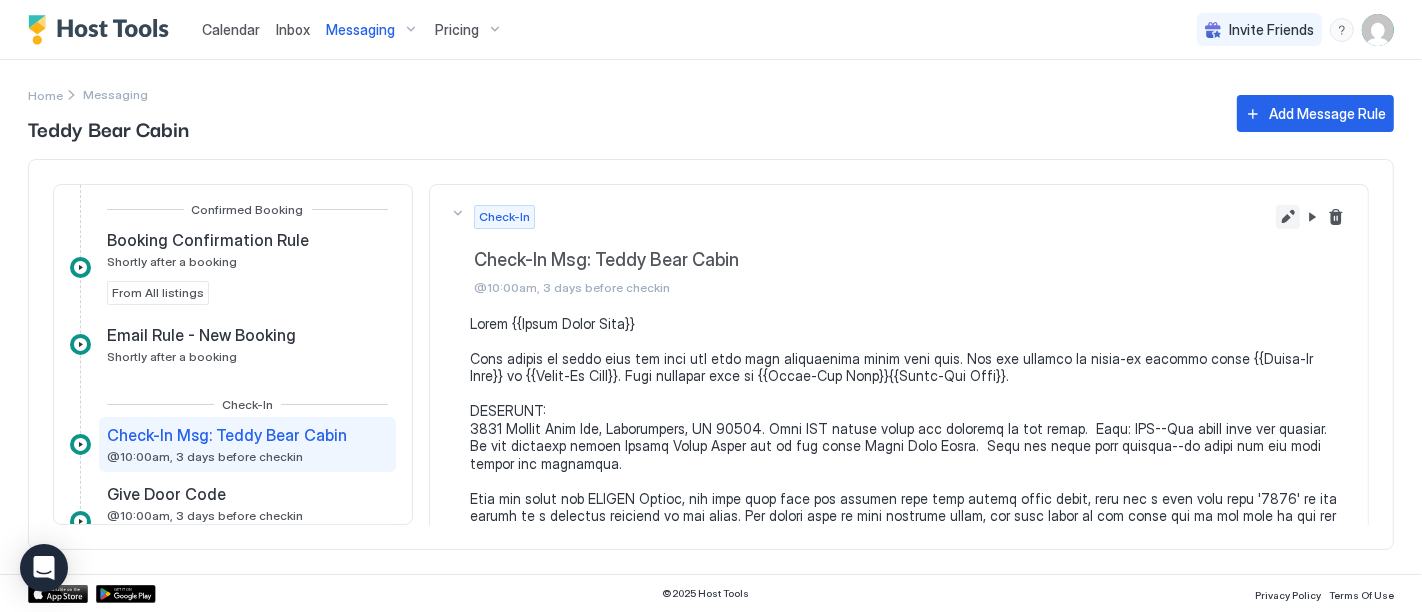 click at bounding box center [1288, 217] 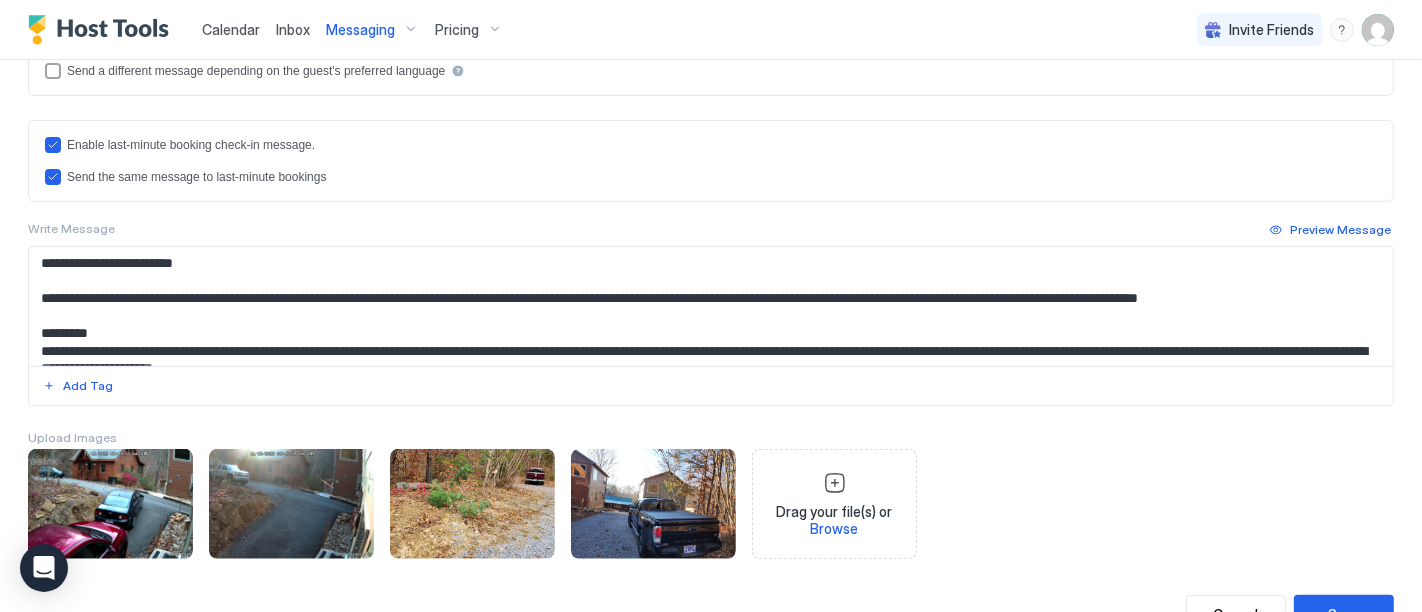 scroll, scrollTop: 632, scrollLeft: 0, axis: vertical 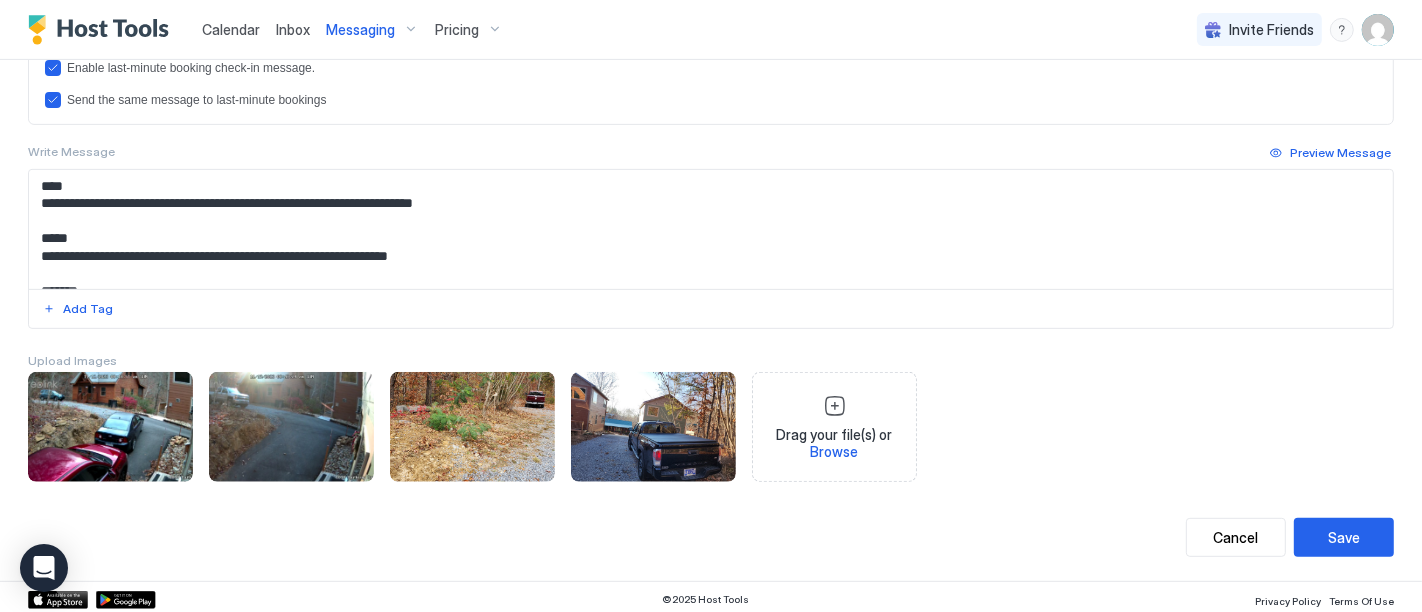 click at bounding box center (703, 229) 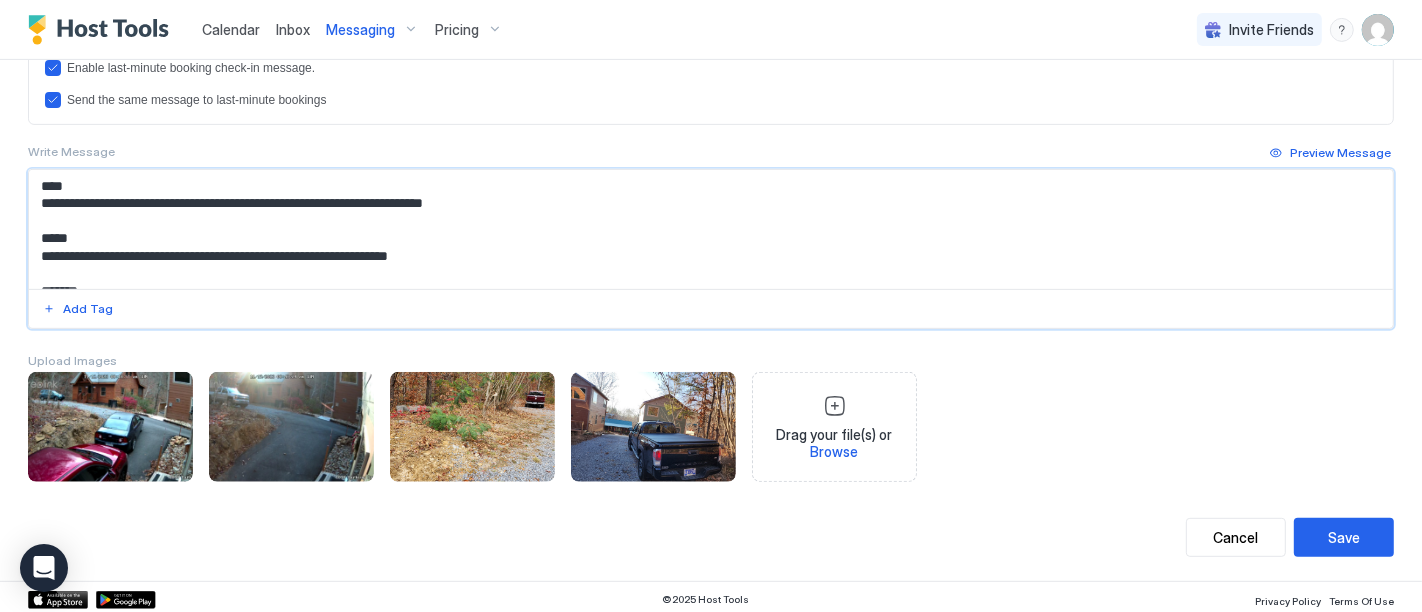 click at bounding box center (703, 229) 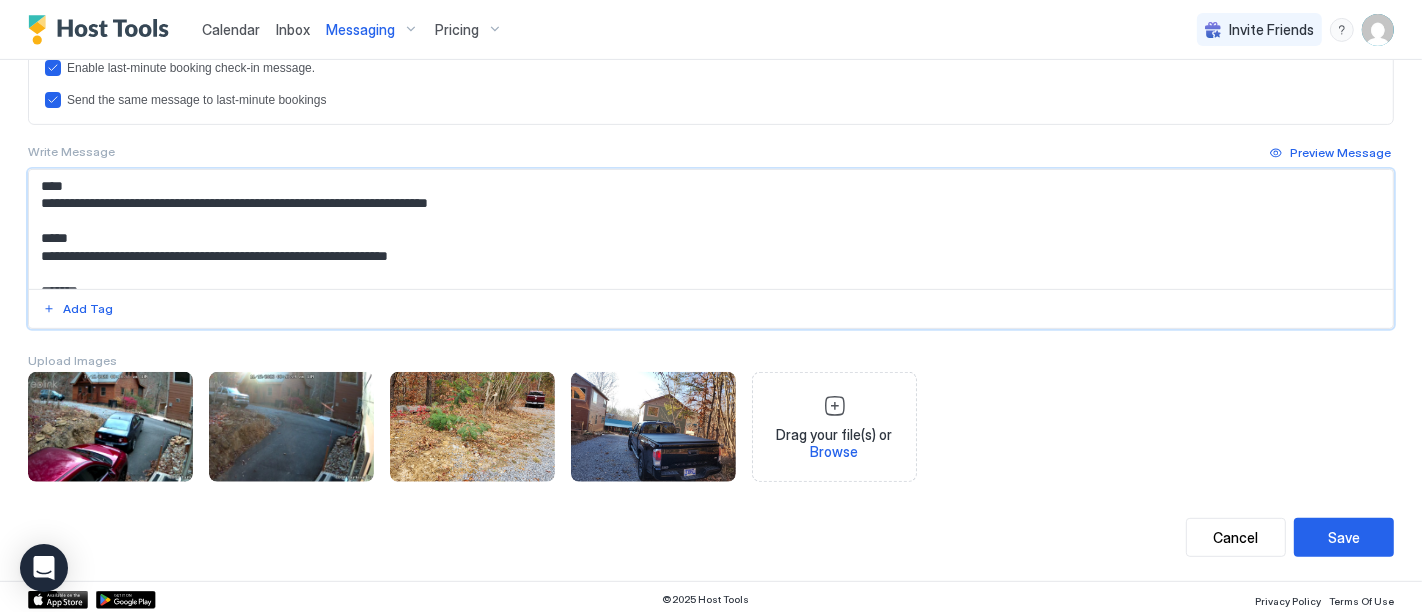 click at bounding box center (703, 229) 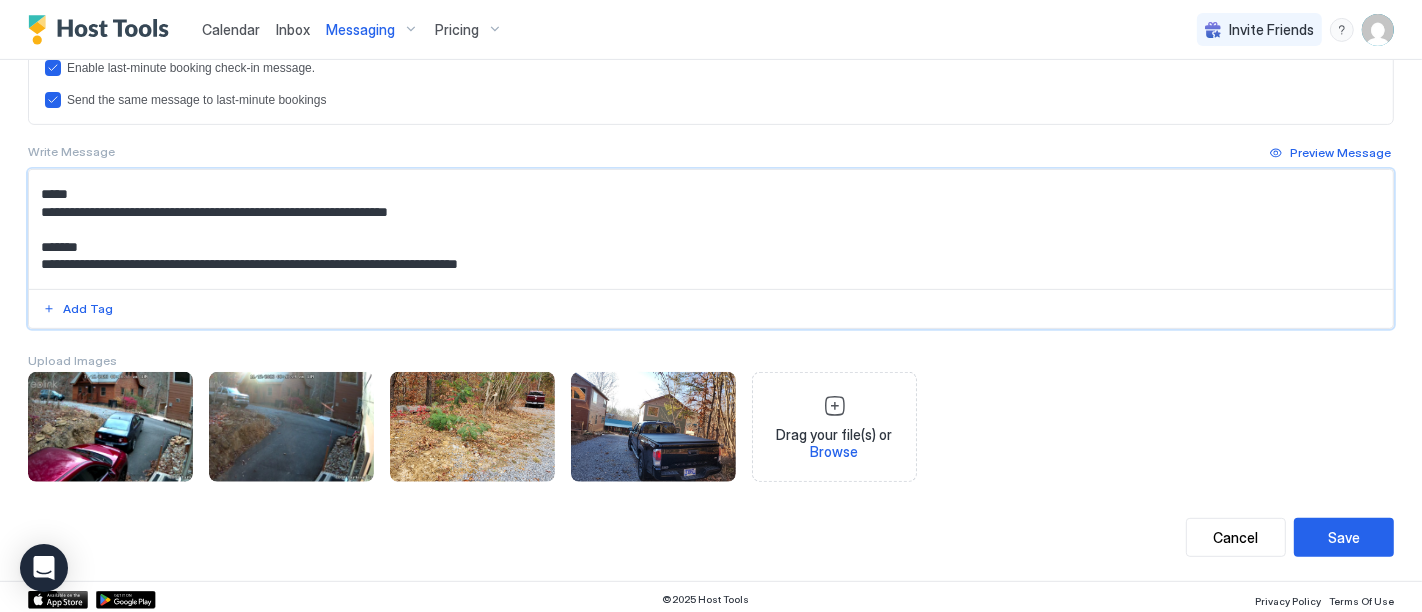 scroll, scrollTop: 377, scrollLeft: 0, axis: vertical 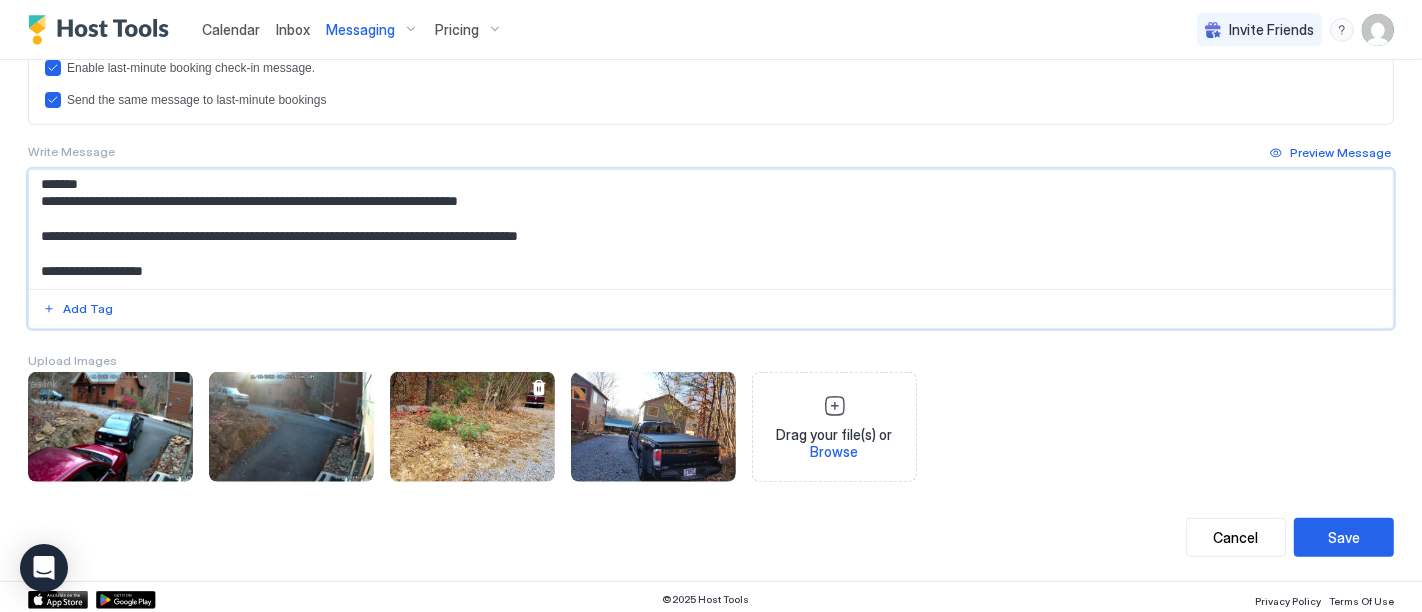 type on "**********" 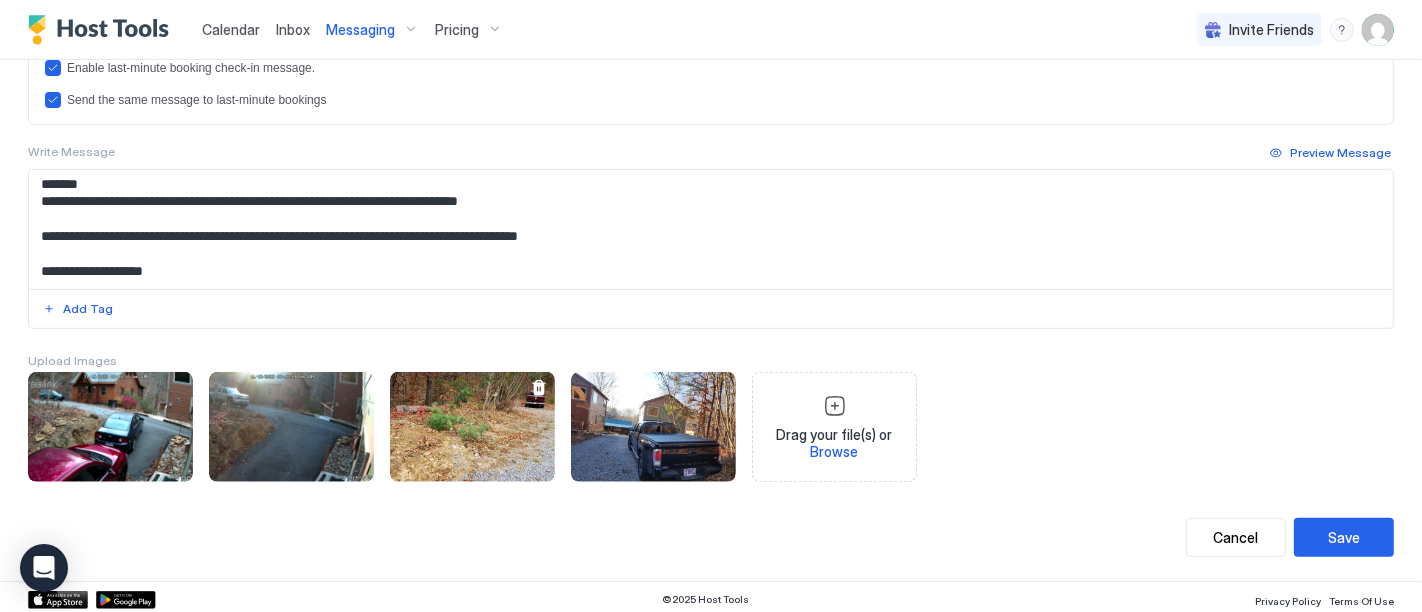 click at bounding box center (539, 388) 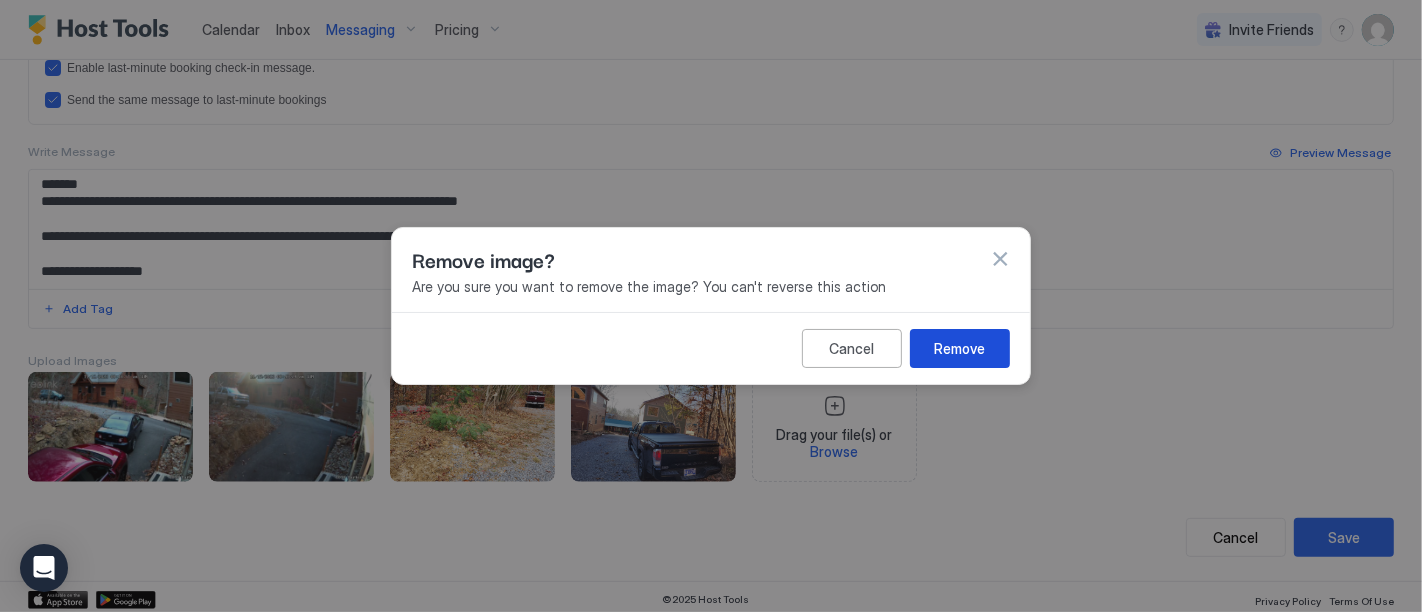 click on "Remove" at bounding box center [960, 348] 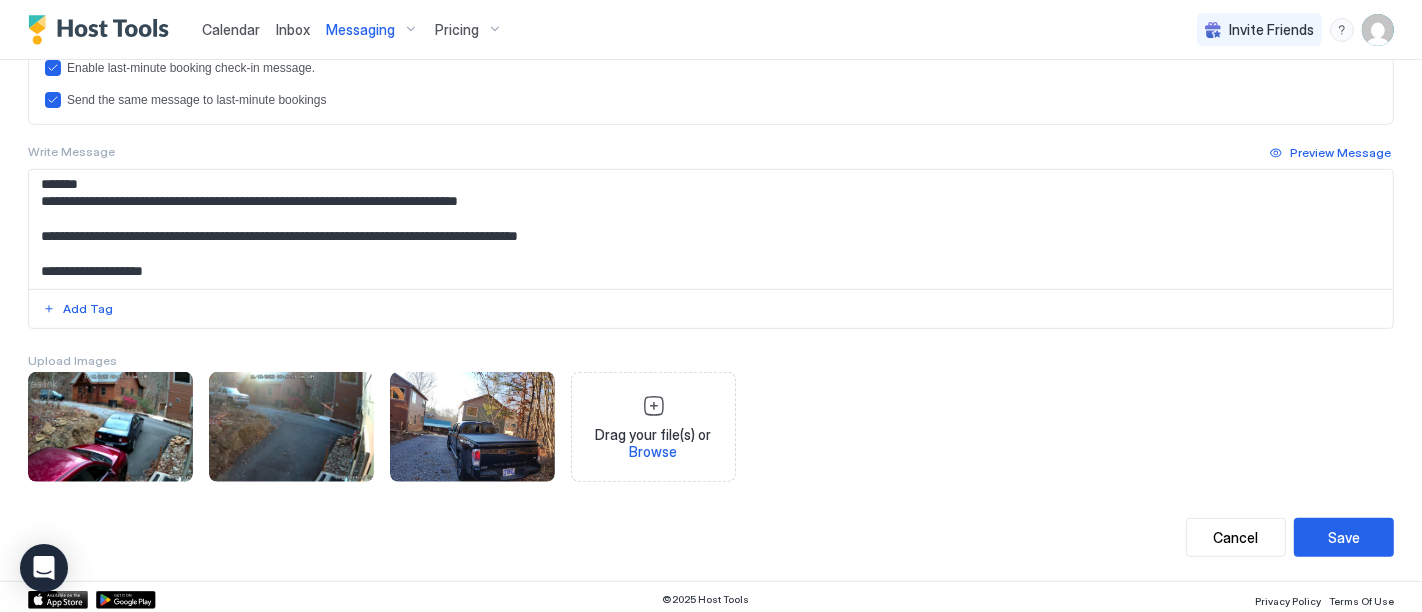 click on "Drag your file(s) or   Browse" at bounding box center [653, 427] 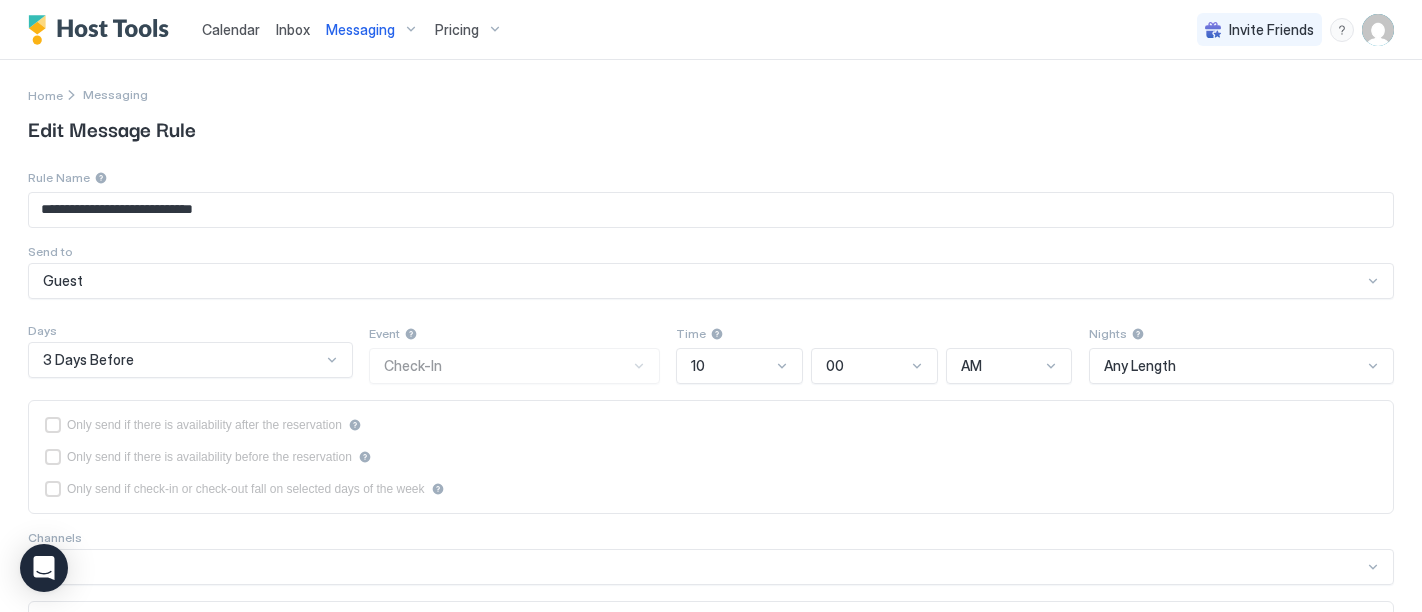 scroll, scrollTop: 0, scrollLeft: 0, axis: both 